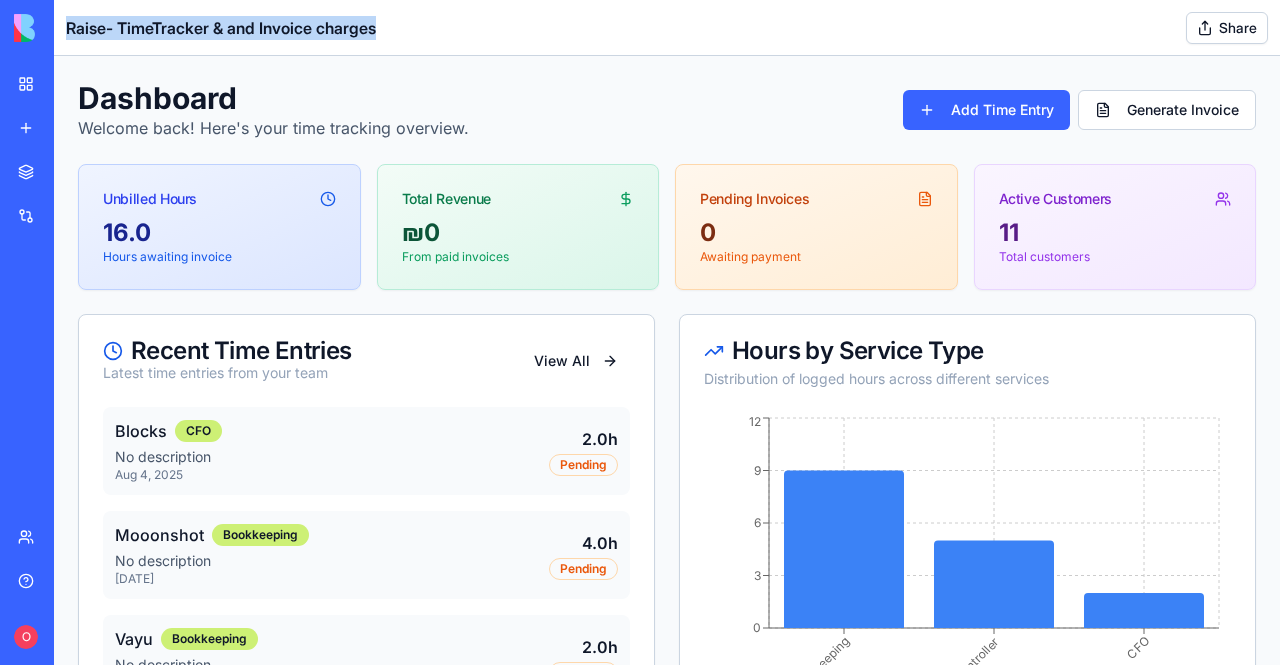 scroll, scrollTop: 0, scrollLeft: 0, axis: both 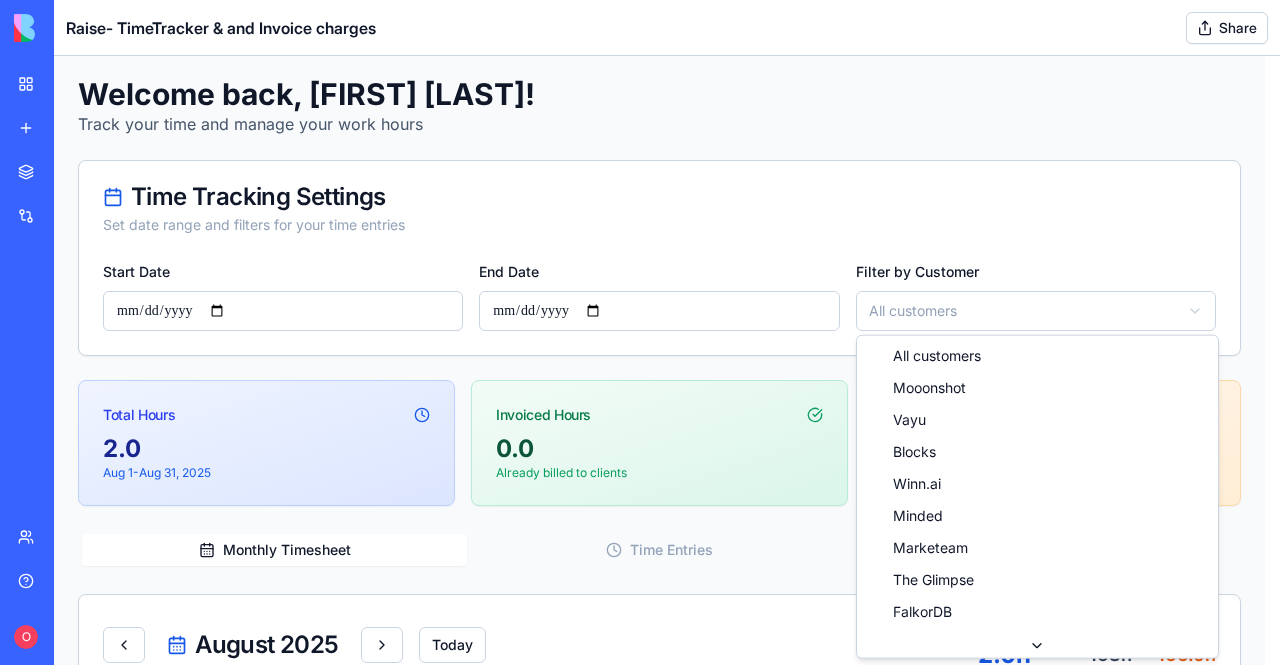 click on "**********" at bounding box center [667, 862] 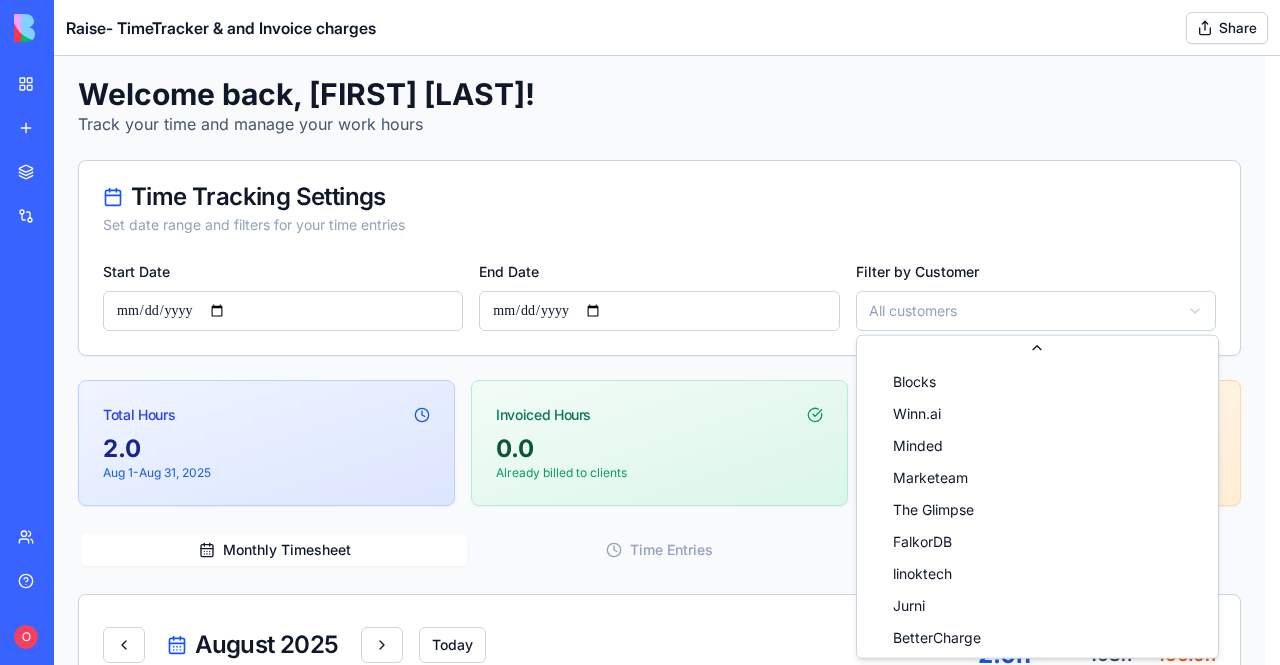 scroll, scrollTop: 92, scrollLeft: 0, axis: vertical 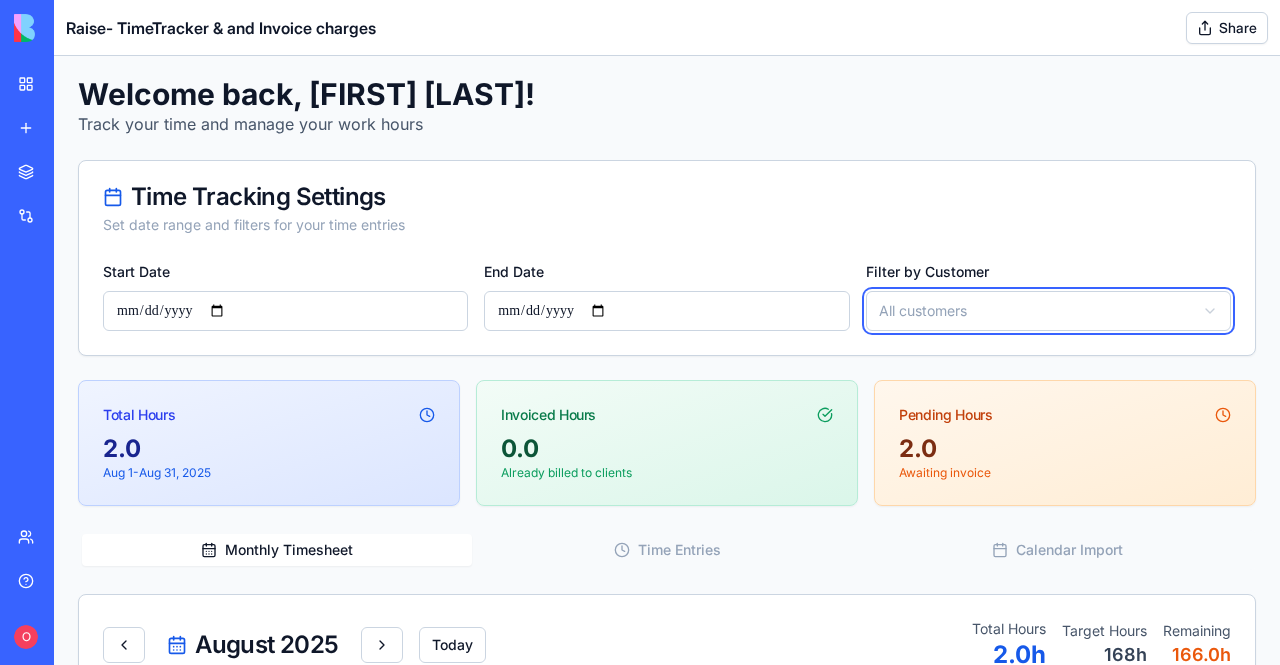 click on "**********" at bounding box center [667, 862] 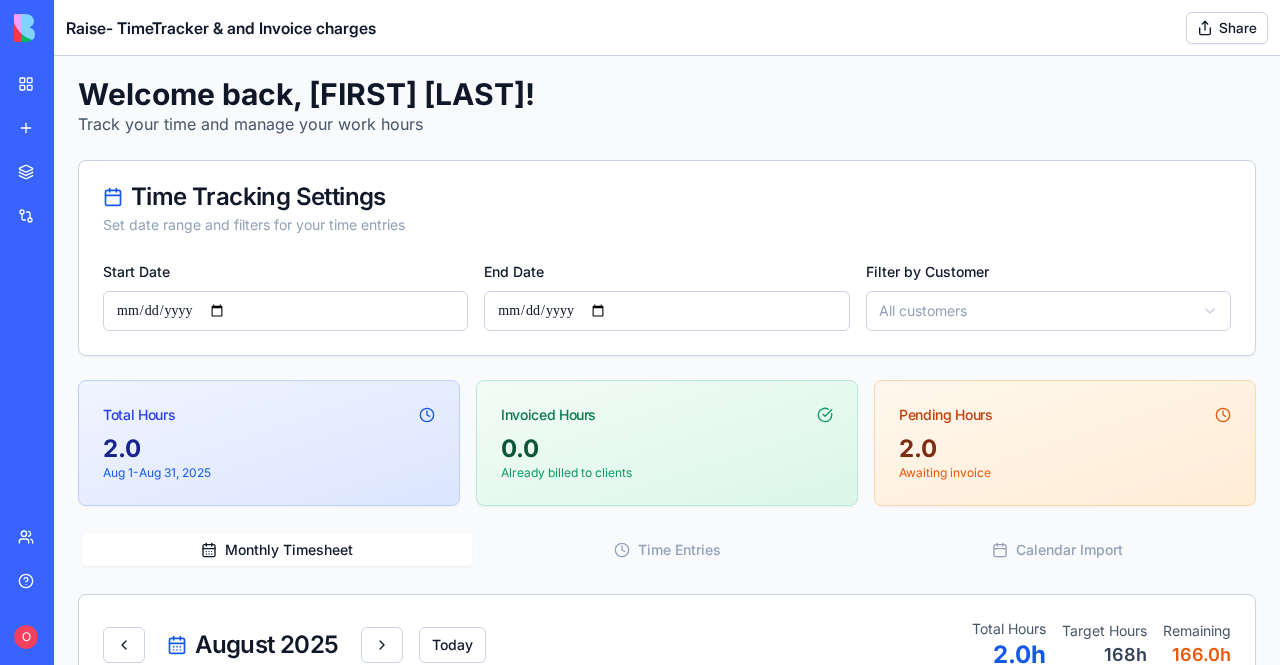 click on "**********" at bounding box center [285, 311] 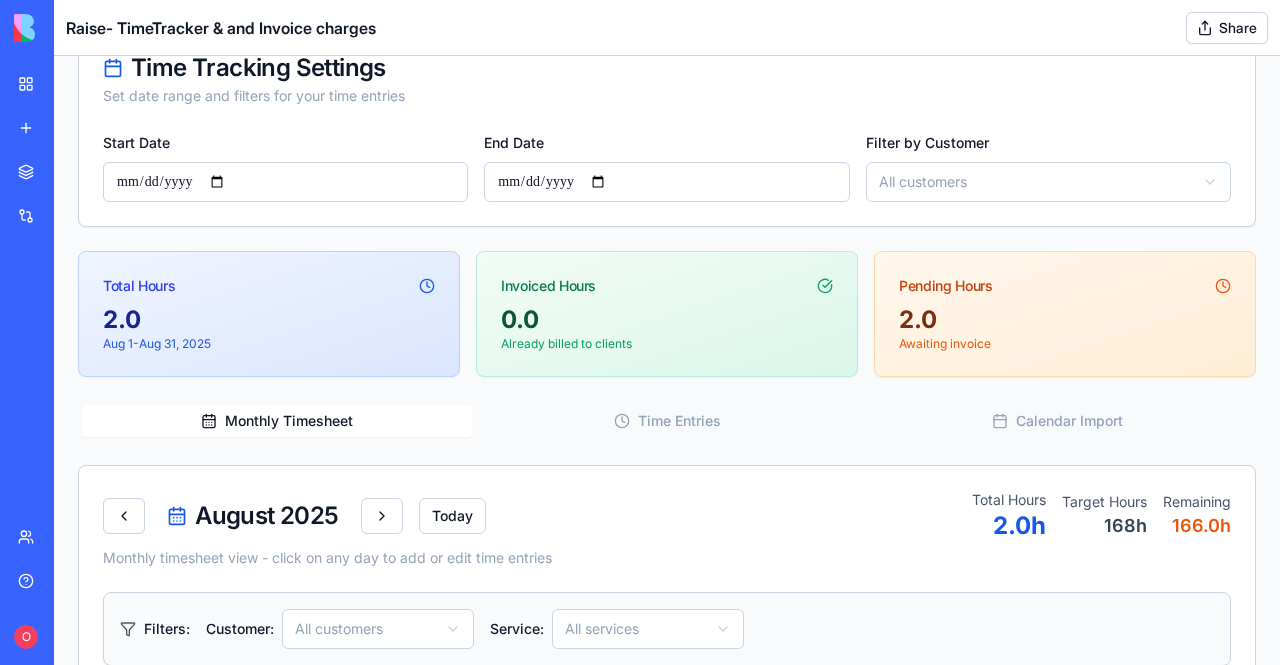 scroll, scrollTop: 104, scrollLeft: 0, axis: vertical 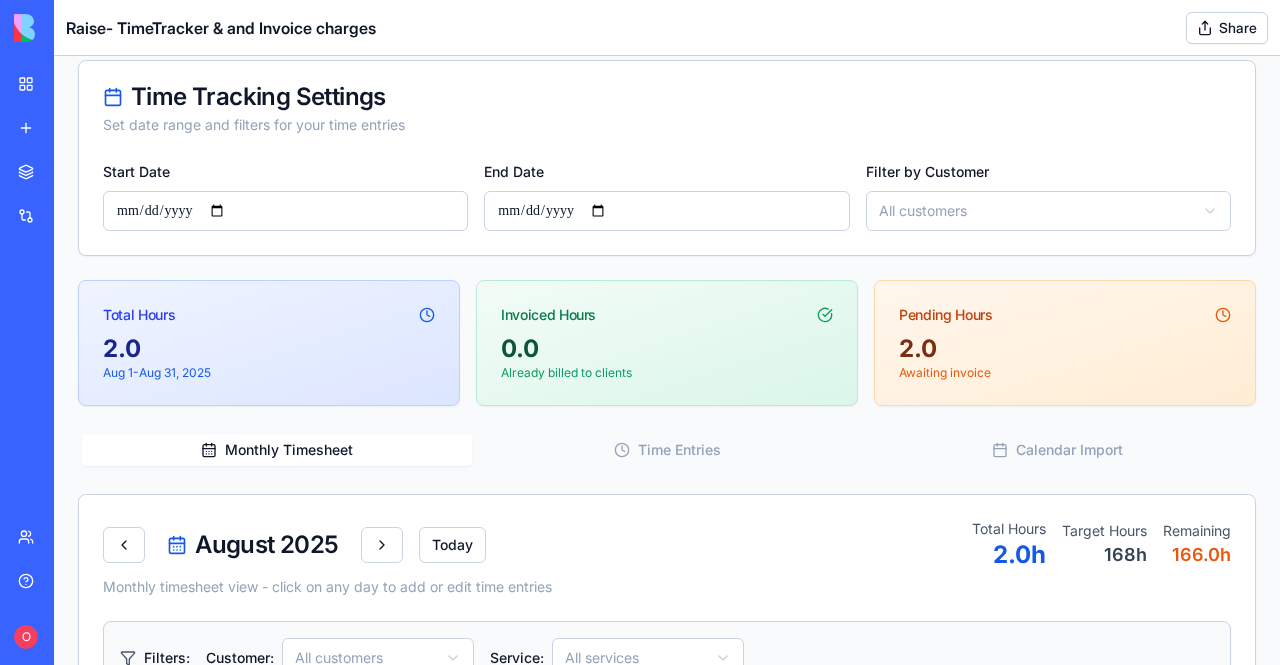 click on "0.0" at bounding box center (667, 349) 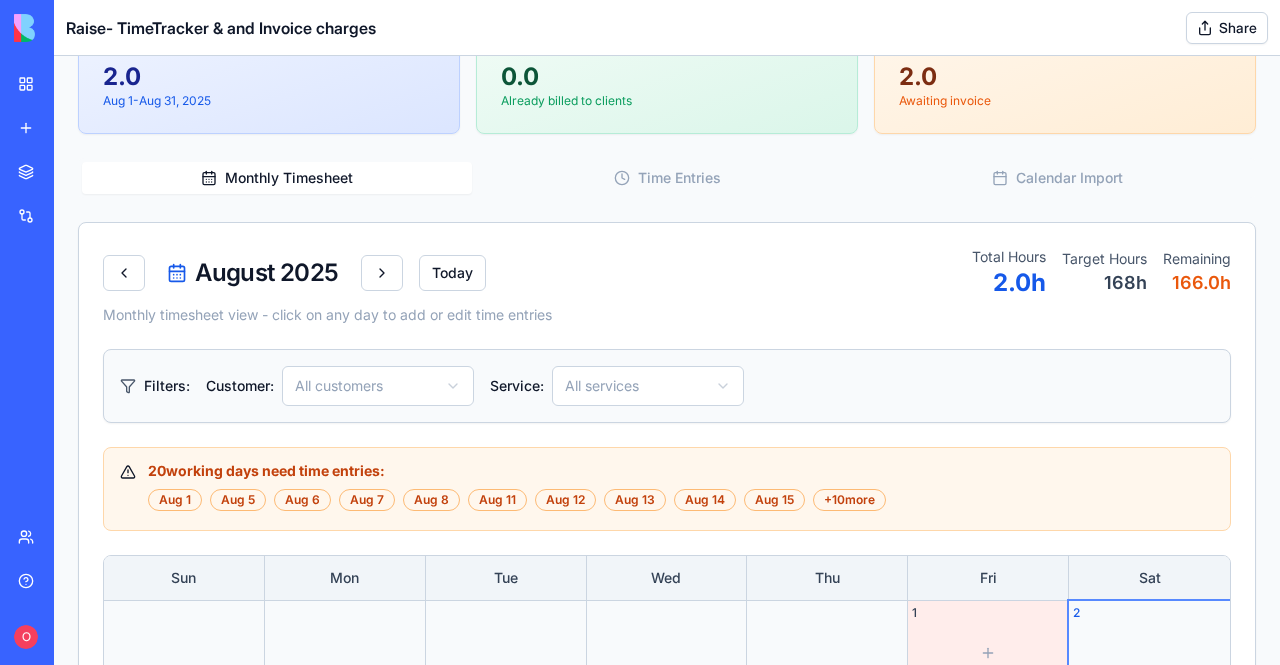 scroll, scrollTop: 604, scrollLeft: 0, axis: vertical 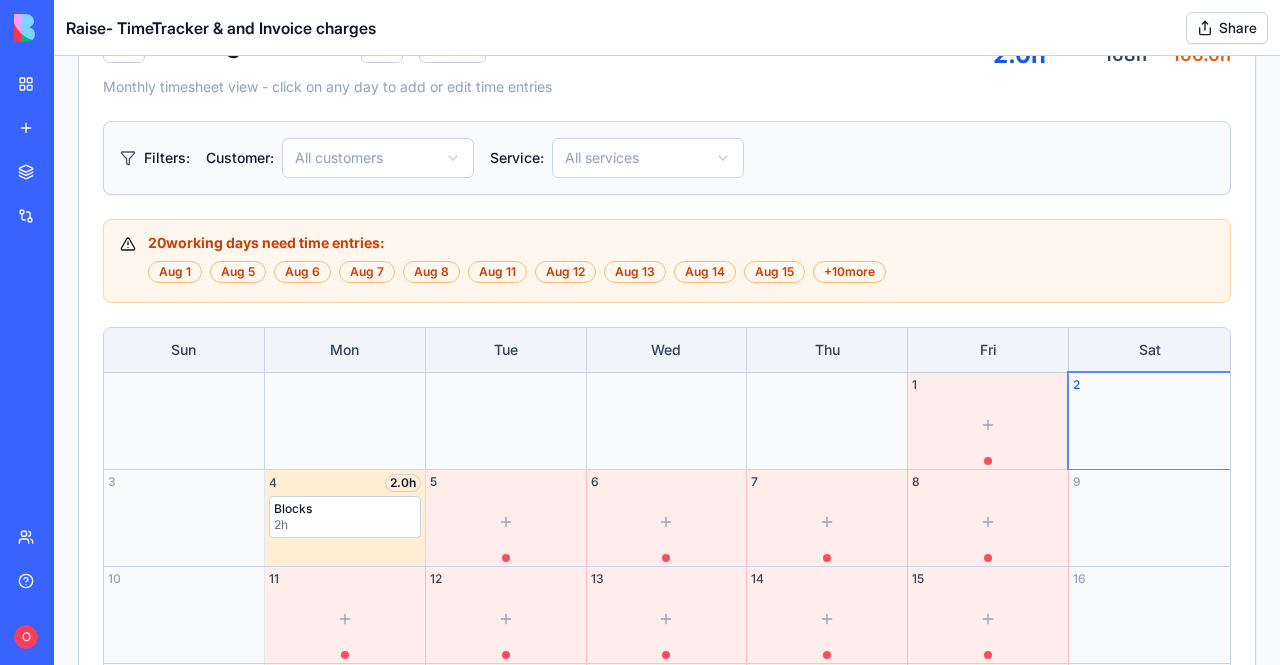 click on "2 h" at bounding box center [345, 525] 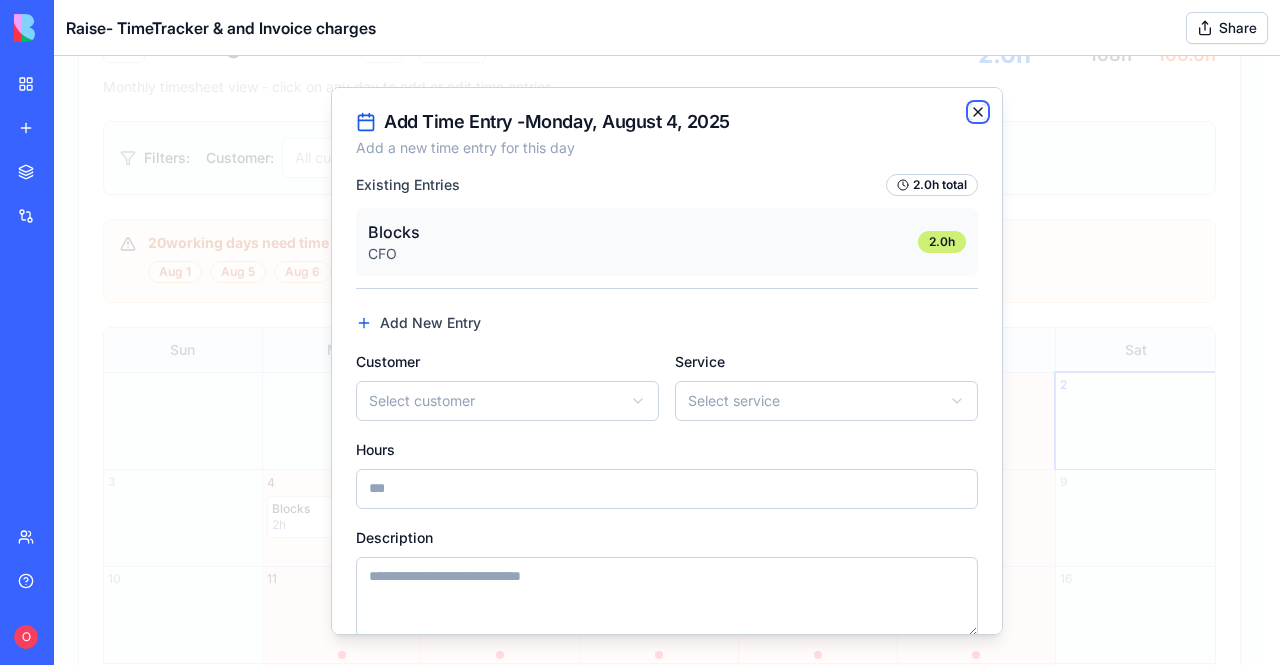 click 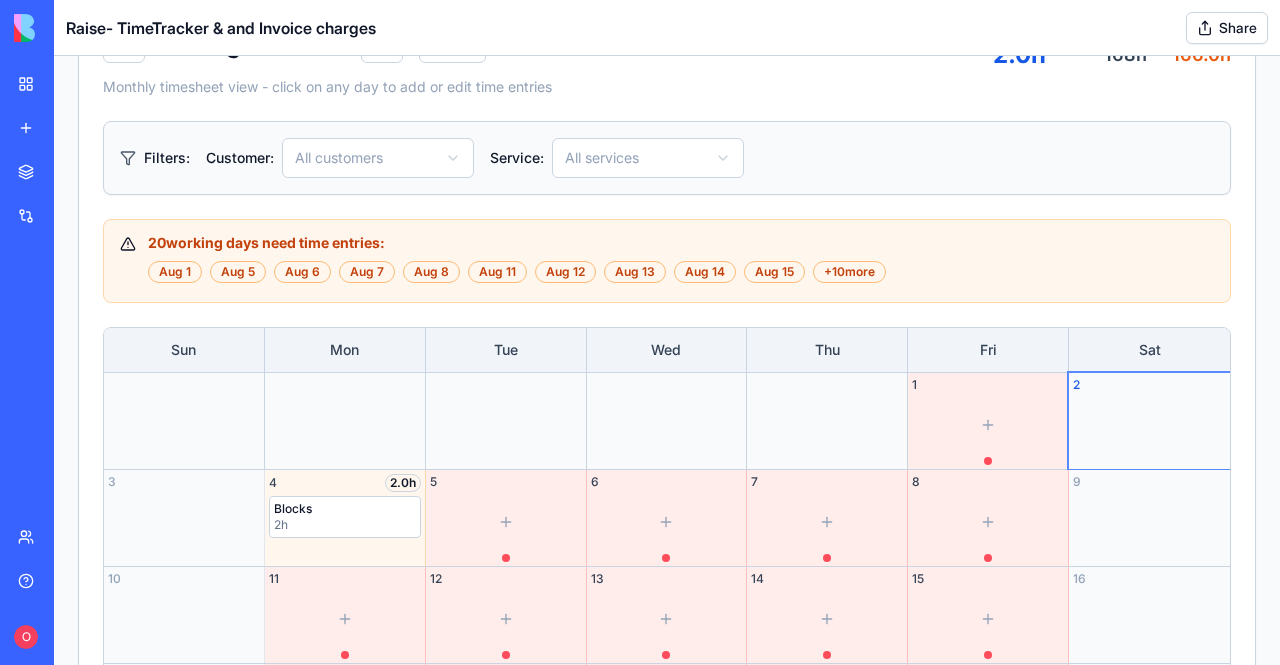 click at bounding box center [76, 28] 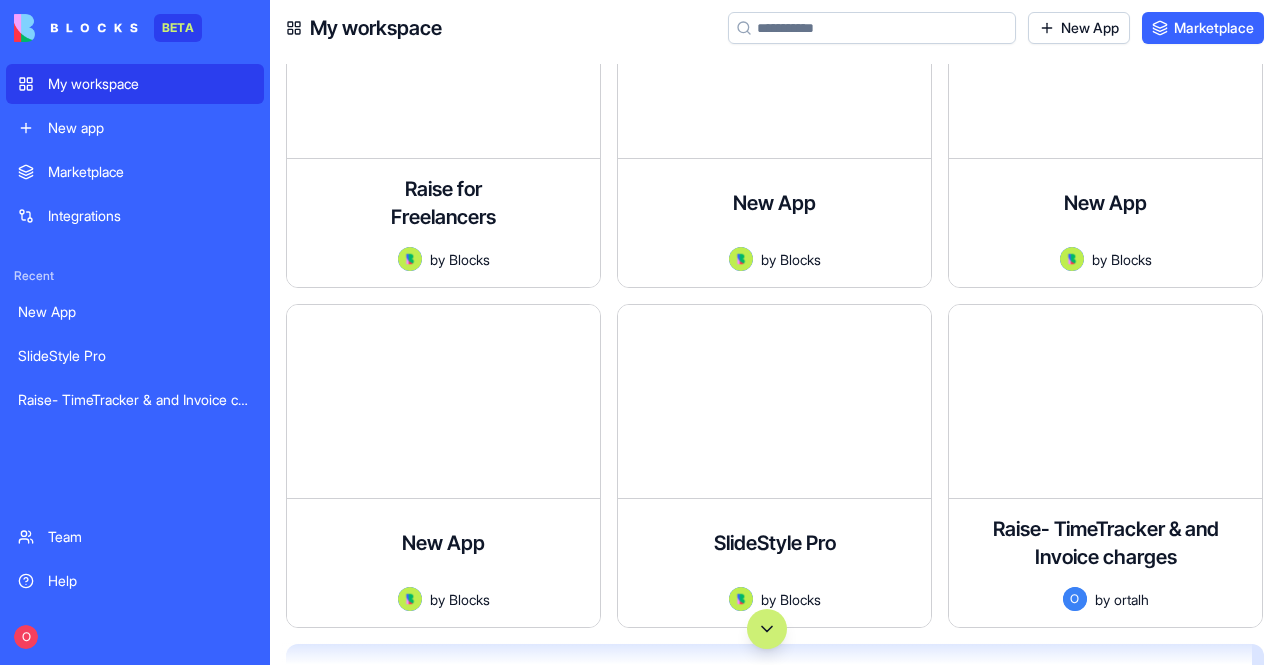 scroll, scrollTop: 2118, scrollLeft: 0, axis: vertical 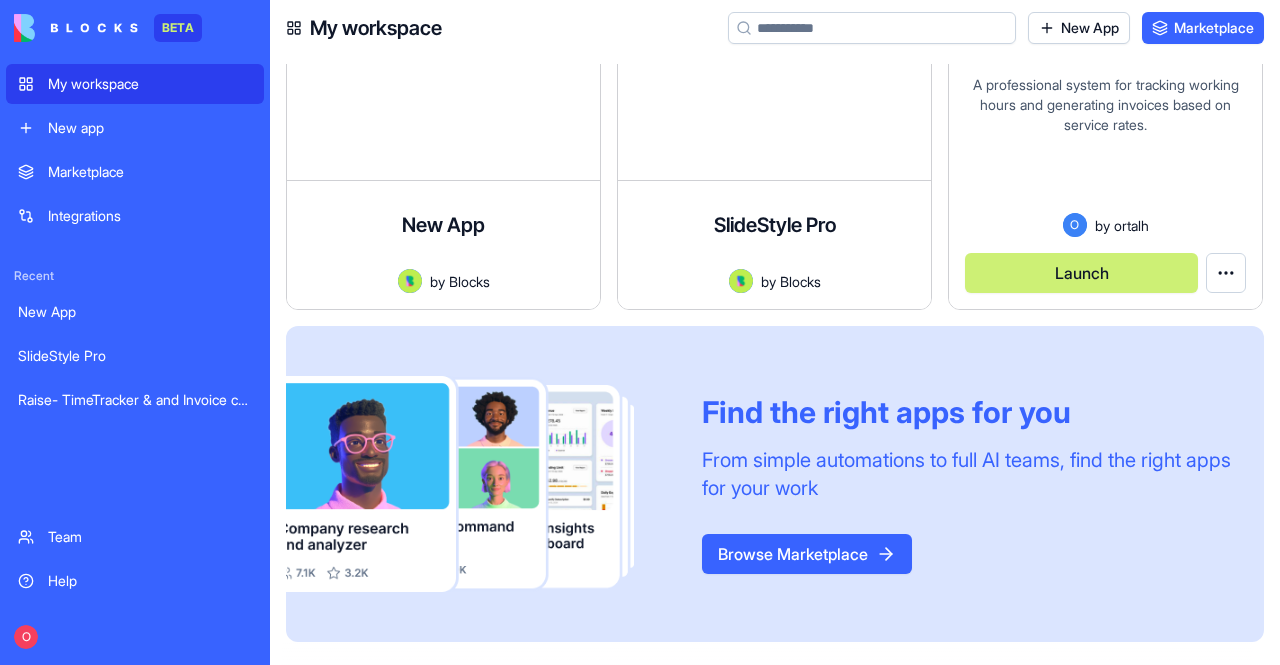 click on "BETA My workspace New app Marketplace Integrations Recent New App SlideStyle Pro Raise- TimeTracker & and Invoice charges Team Help O My workspace New App Marketplace Raise for Freelancers Landing page with process steps, signup form, and analytics dashboard by Blocks Launch New App An app to edit the Raise logo by adding 'for Freelancers' text by Blocks Launch New App by Blocks Launch New App by Blocks Launch SlideStyle Pro Upload your PowerPoint presentations and get AI-powered design suggestions for each slide to make your presentations more engaging and professional. by Blocks Launch Raise- TimeTracker & and Invoice charges A professional system for tracking working hours and generating invoices based on service rates. O by ortalh Launch Find the right apps for you From simple automations to full AI teams, find the right apps for your work Browse Marketplace Command Palette Search for a command to run..." at bounding box center (640, 332) 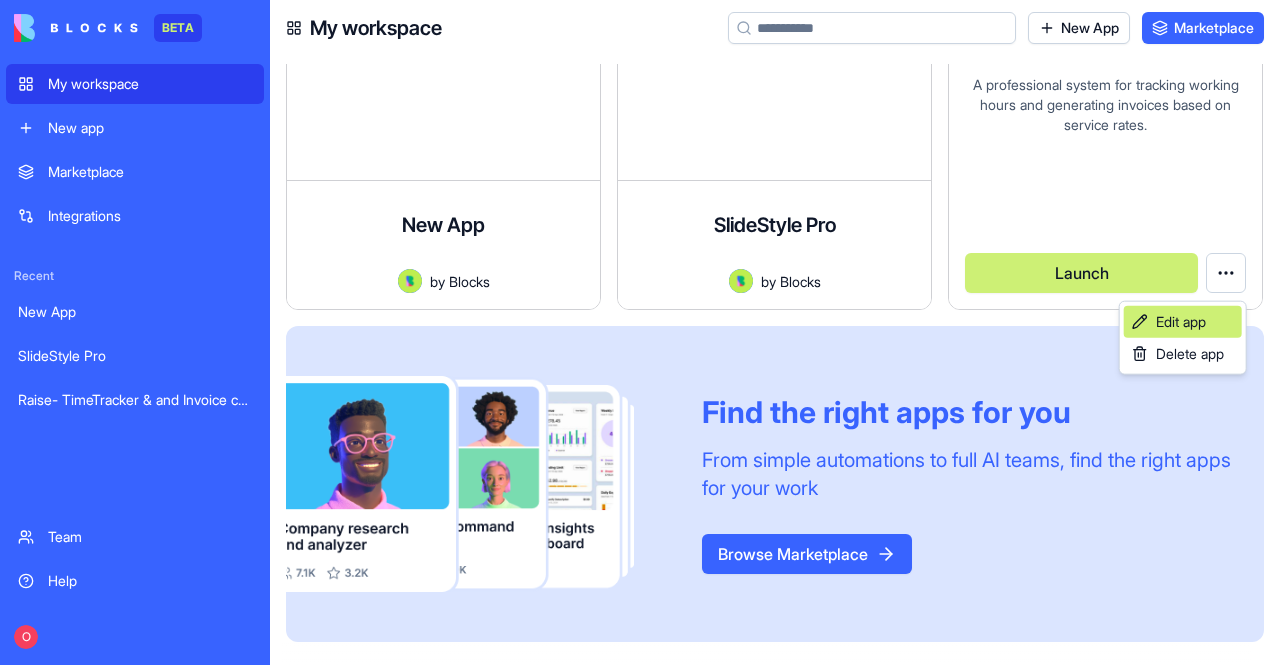 click on "Edit app" at bounding box center (1181, 322) 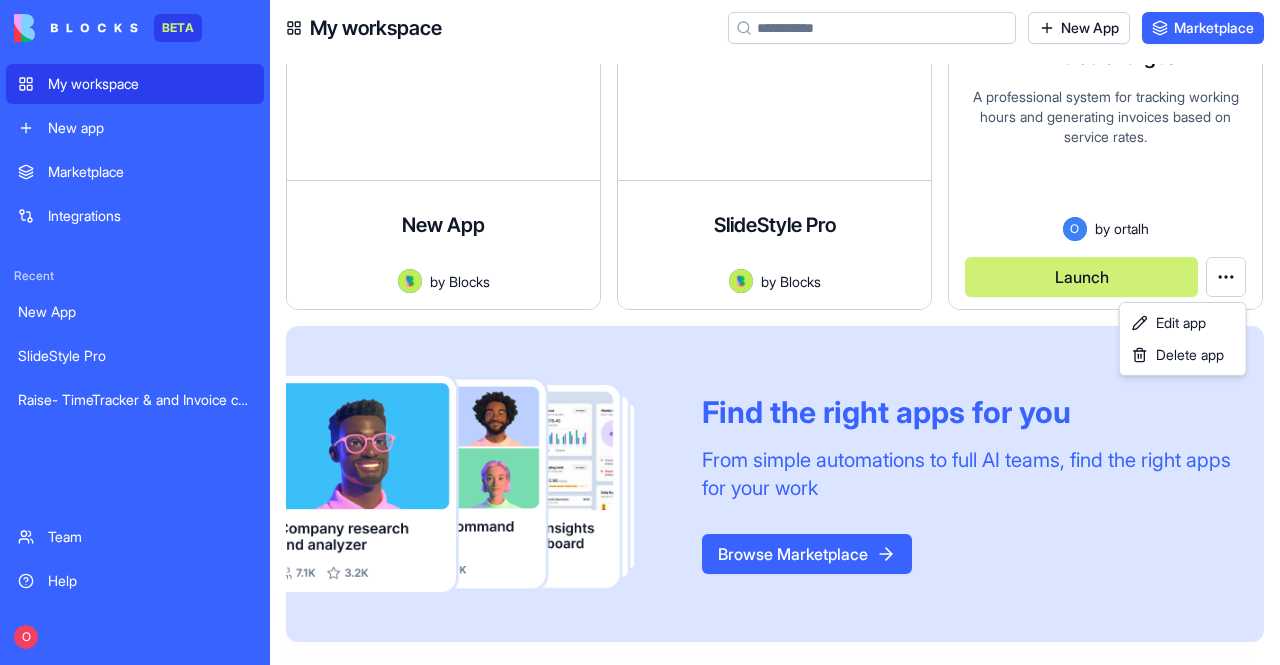 scroll, scrollTop: 18, scrollLeft: 0, axis: vertical 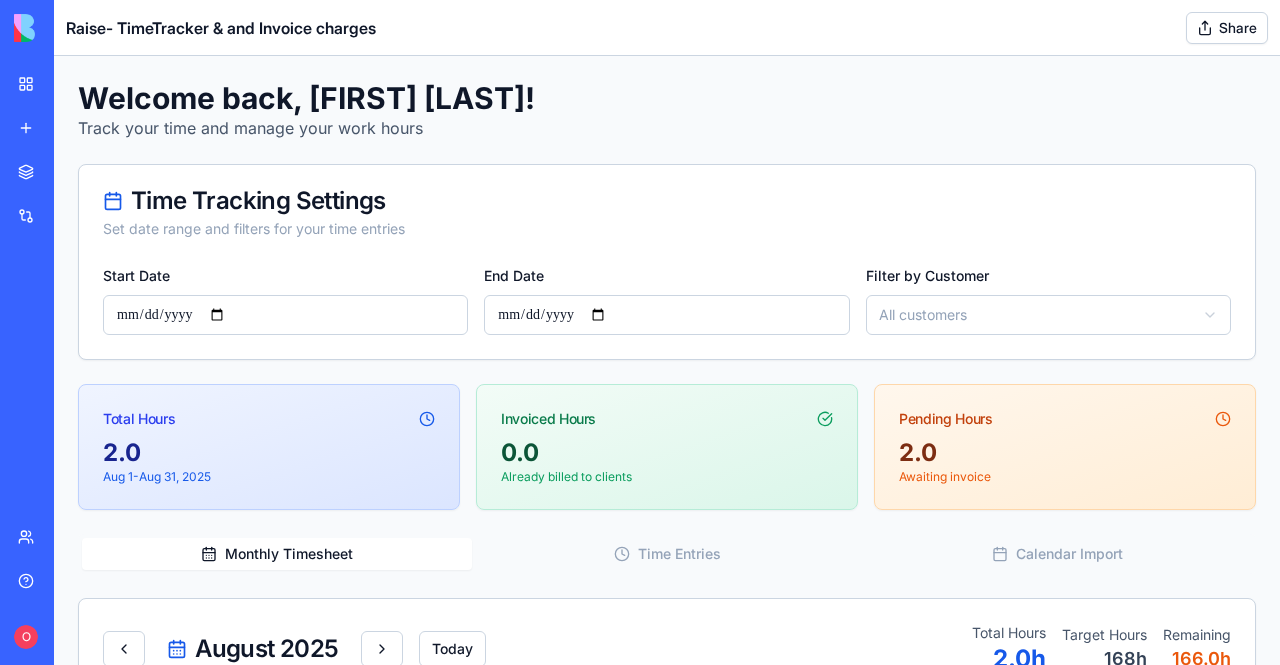 click on "Raise- TimeTracker & and Invoice charges" at bounding box center [46, 400] 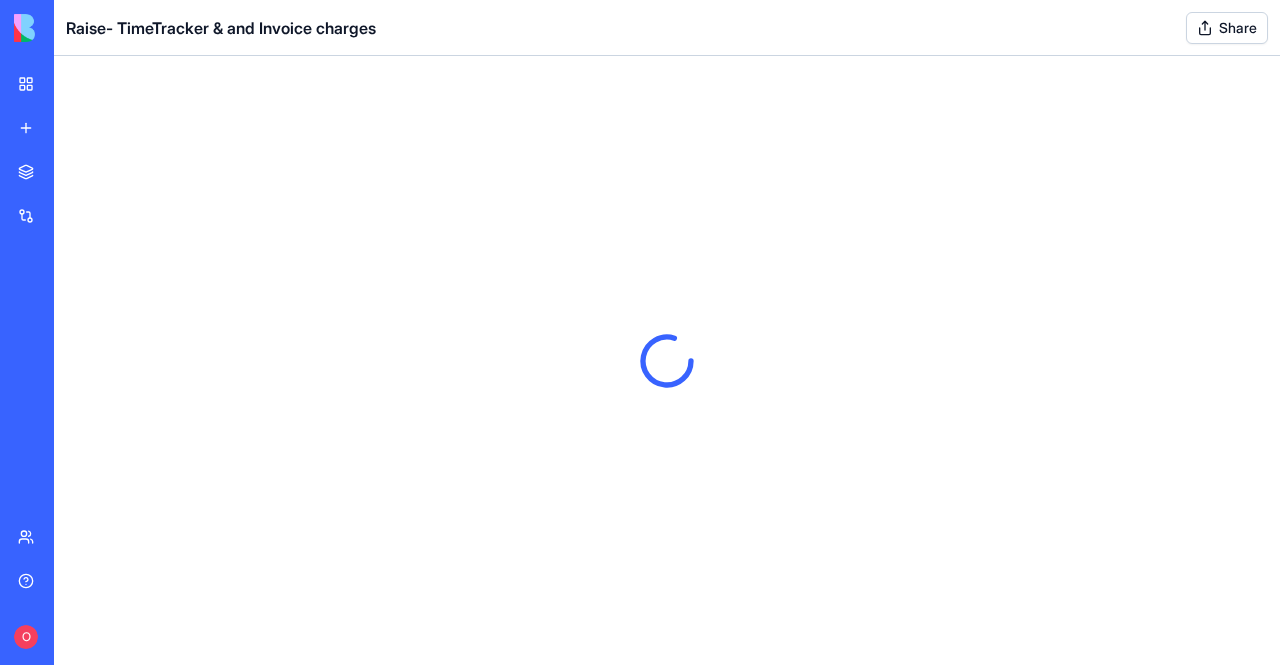scroll, scrollTop: 0, scrollLeft: 0, axis: both 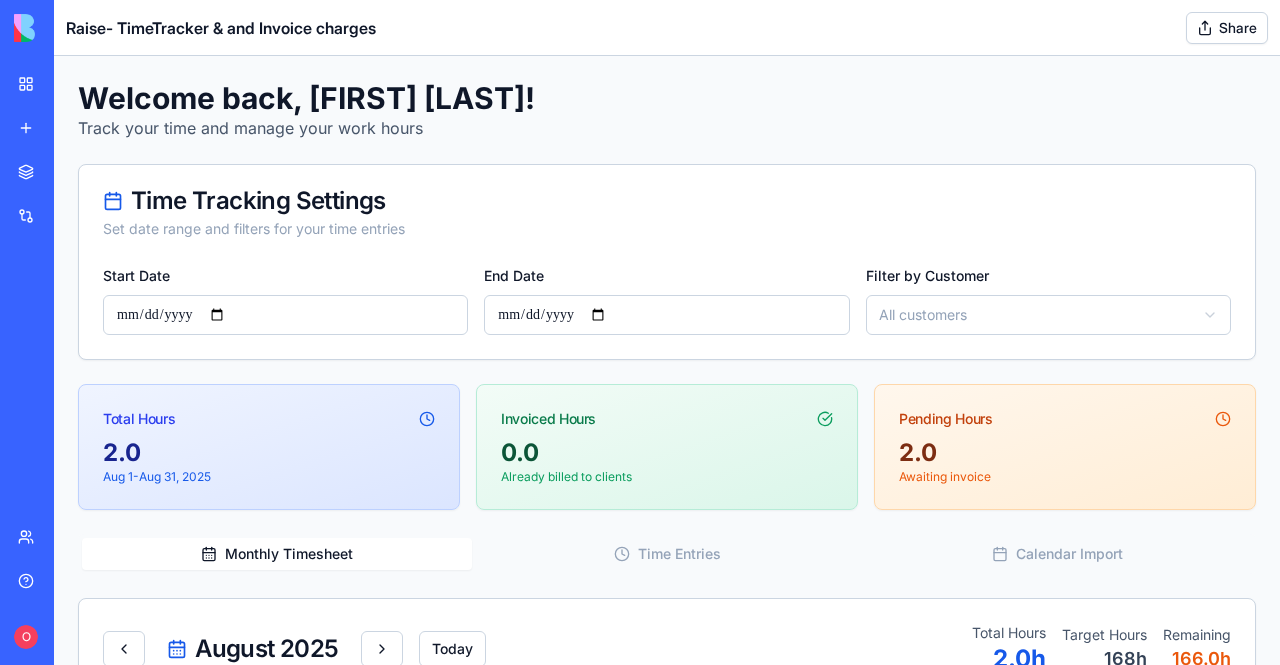 click on "Raise- TimeTracker & and Invoice charges Share" at bounding box center [667, 28] 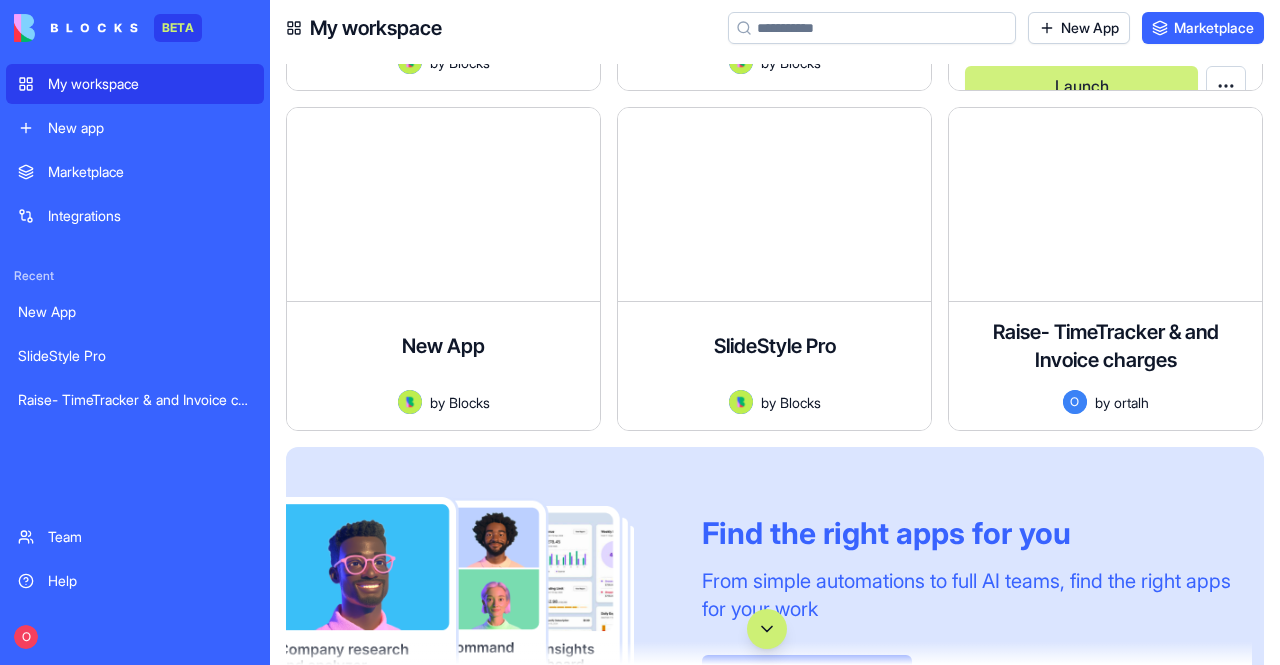 scroll, scrollTop: 2000, scrollLeft: 0, axis: vertical 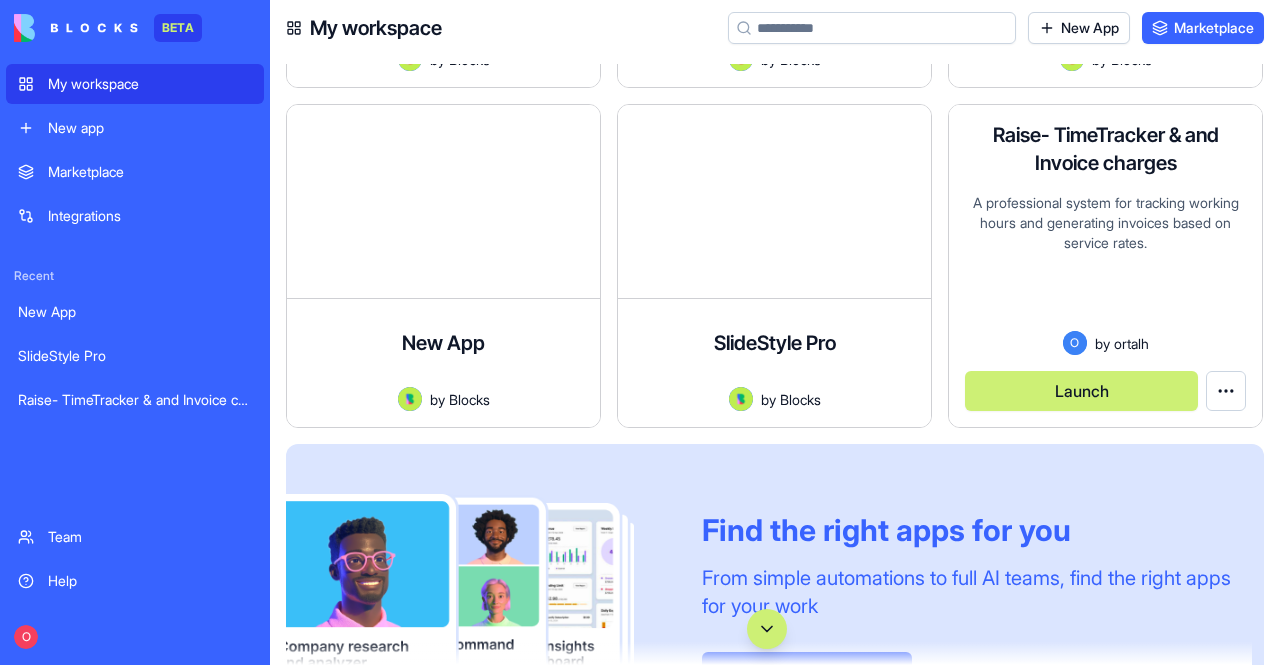 click on "BETA My workspace New app Marketplace Integrations Recent New App SlideStyle Pro Raise- TimeTracker & and Invoice charges Team Help O My workspace New App Marketplace SWOT Analysis AI A powerful tool that uses AI to generate comprehensive SWOT (Strengths, Weaknesses, Opportunities, Threats) analyses based on user-provided context. Users can generate, edit, save, and export their strategic analyses to PDF. by Blocks Launch Logo Generator A logo generator app that creates AI-powered brand logos in two formats: a horizontal version with logo and brand name, and a square version with just the logo icon. by Blocks Launch Template A professional financial services website with elegant design, smooth animations, and refined user experience. Features a modern color palette, subtle visual effects, and responsive layout across all devices. by Blocks Launch Raise for Freelancers Landing page with process steps, signup form, and analytics dashboard by Blocks Launch New App by Blocks Launch New App by Blocks Launch by by" at bounding box center (640, 332) 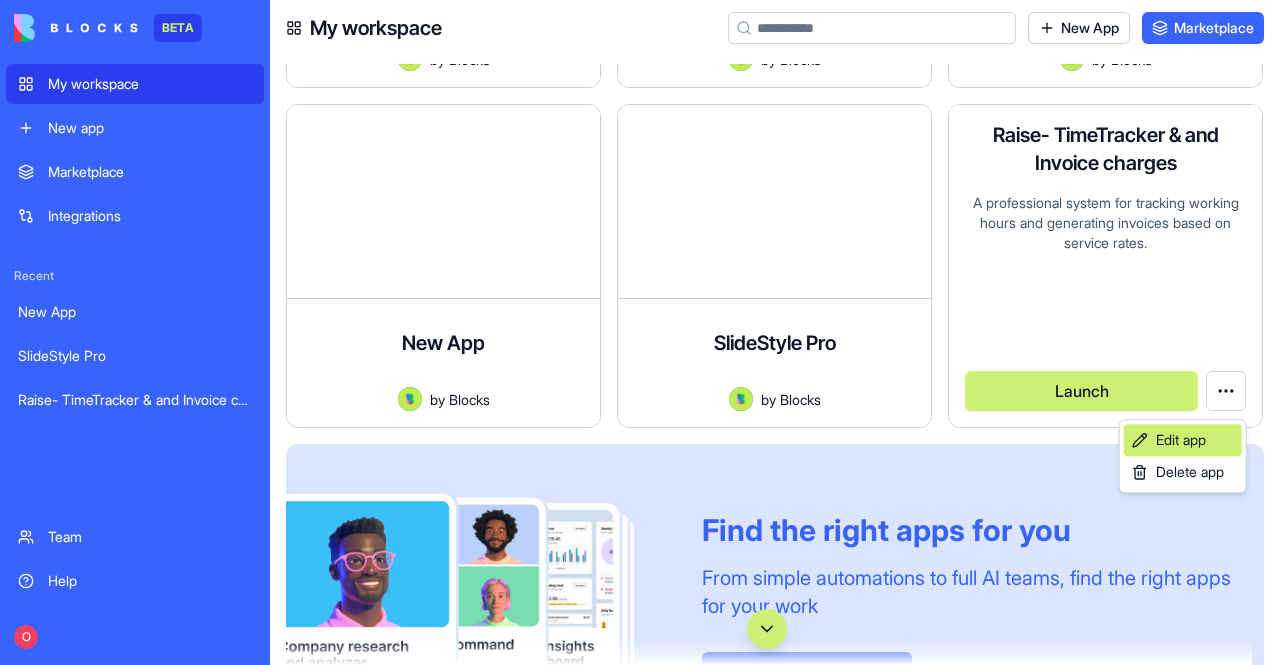 click on "Edit app" at bounding box center (1181, 440) 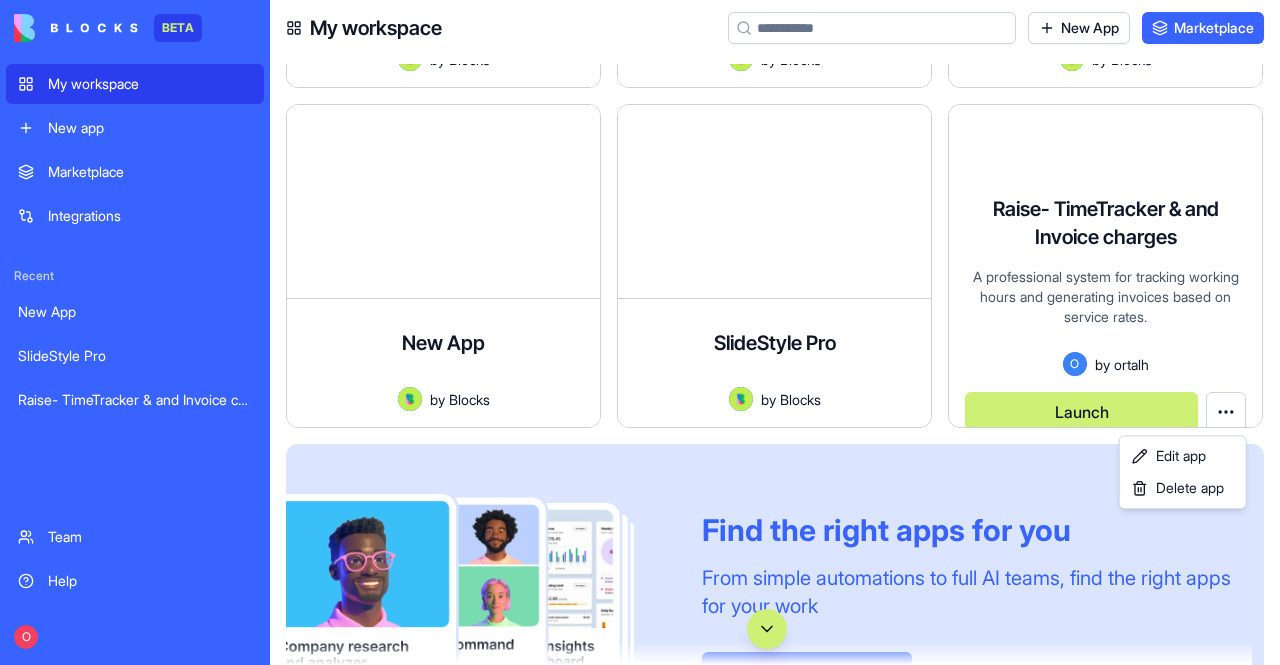 scroll, scrollTop: 21, scrollLeft: 0, axis: vertical 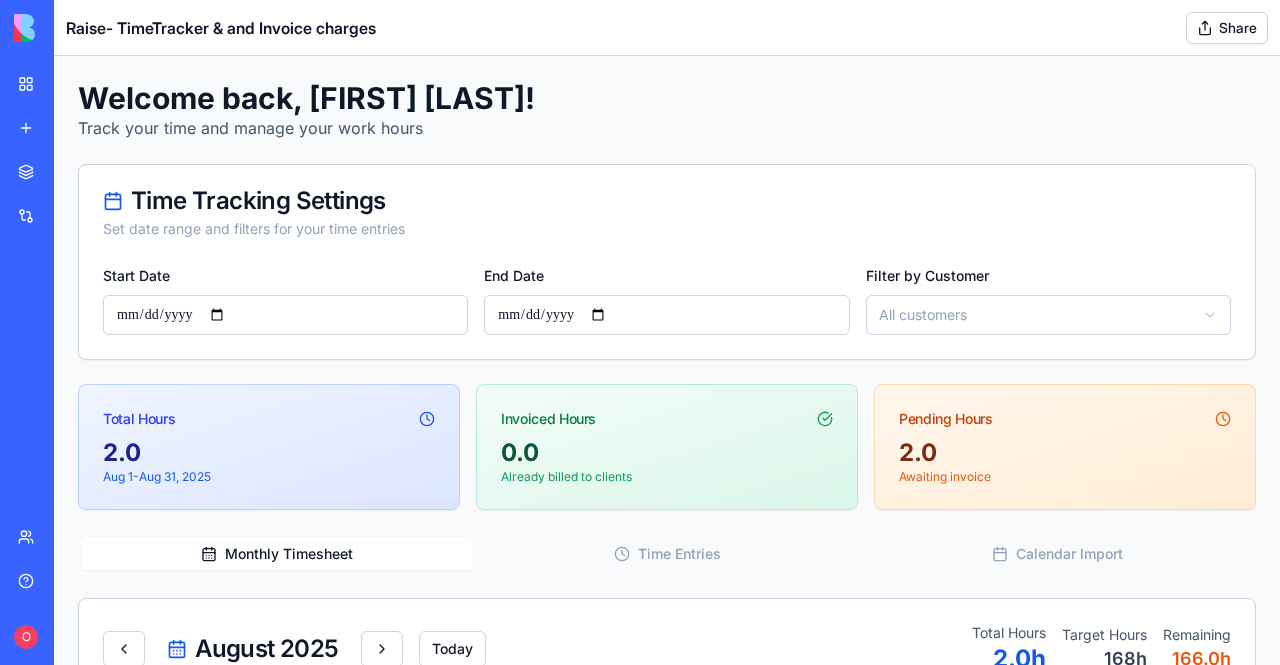 click at bounding box center [76, 28] 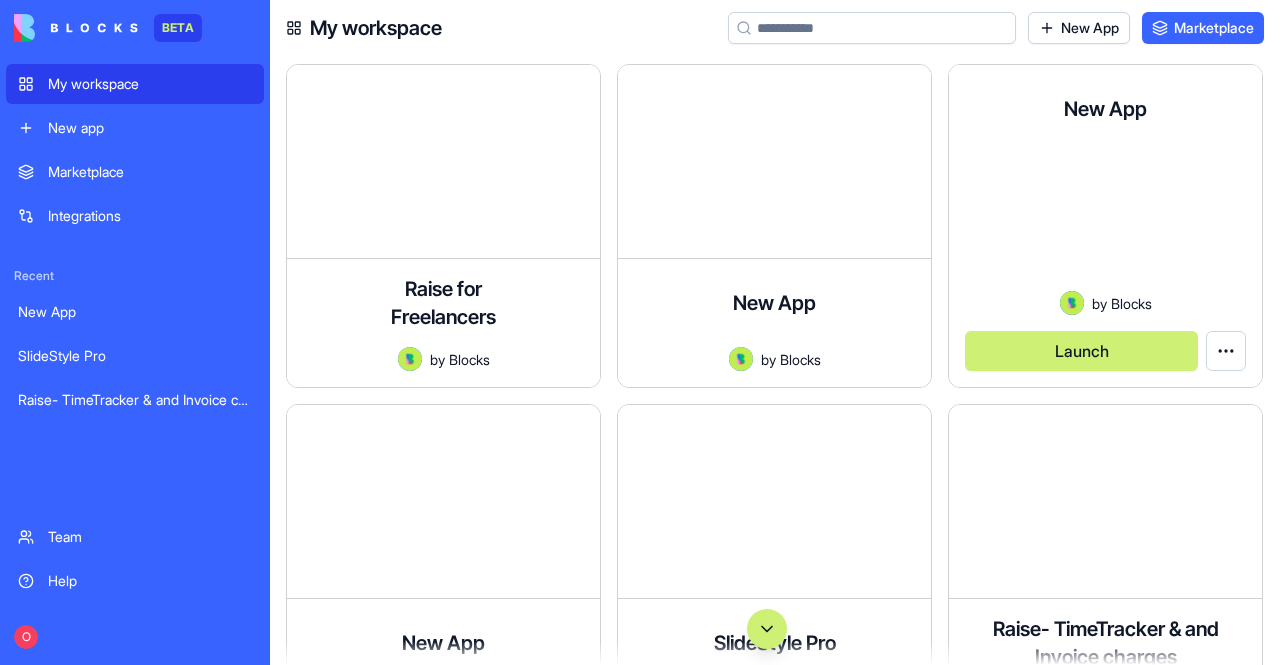 scroll, scrollTop: 2000, scrollLeft: 0, axis: vertical 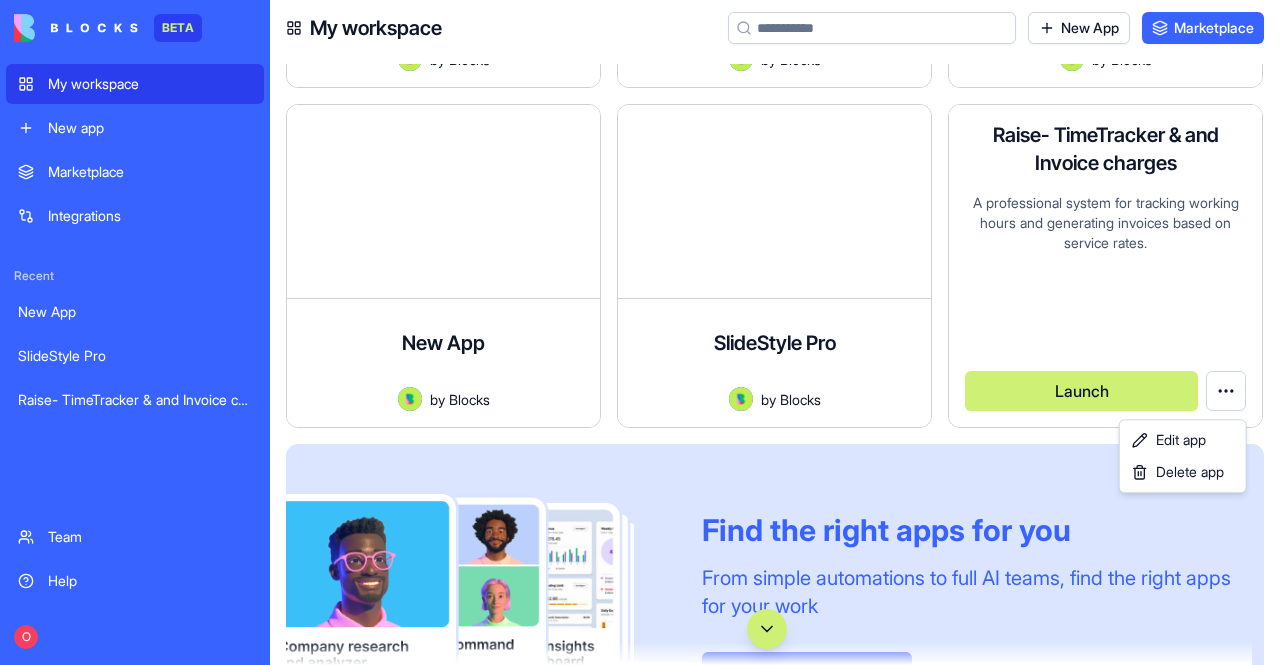 click on "BETA My workspace New app Marketplace Integrations Recent New App SlideStyle Pro Raise- TimeTracker & and Invoice charges Team Help O My workspace New App Marketplace SWOT Analysis AI A powerful tool that uses AI to generate comprehensive SWOT (Strengths, Weaknesses, Opportunities, Threats) analyses based on user-provided context. Users can generate, edit, save, and export their strategic analyses to PDF. by Blocks Launch Logo Generator A logo generator app that creates AI-powered brand logos in two formats: a horizontal version with logo and brand name, and a square version with just the logo icon. by Blocks Launch Template A professional financial services website with elegant design, smooth animations, and refined user experience. Features a modern color palette, subtle visual effects, and responsive layout across all devices. by Blocks Launch Raise for Freelancers Landing page with process steps, signup form, and analytics dashboard by Blocks Launch New App by Blocks Launch New App by Blocks Launch by by" at bounding box center (640, 332) 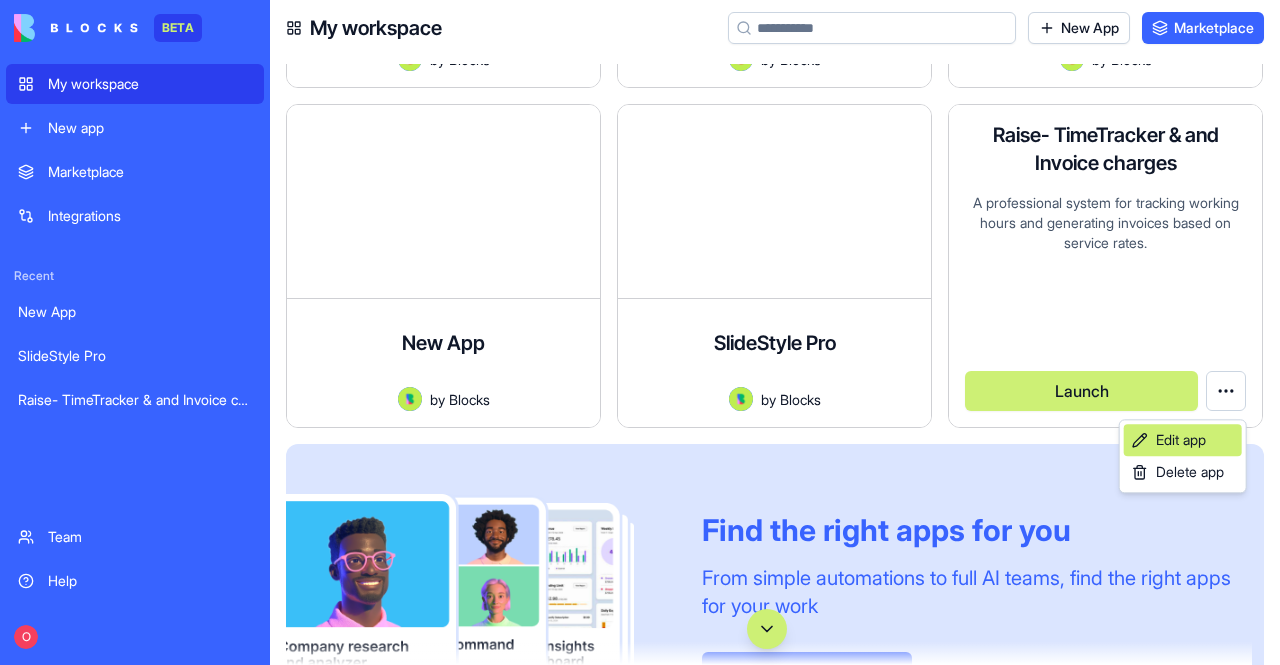 click on "Edit app" at bounding box center [1181, 440] 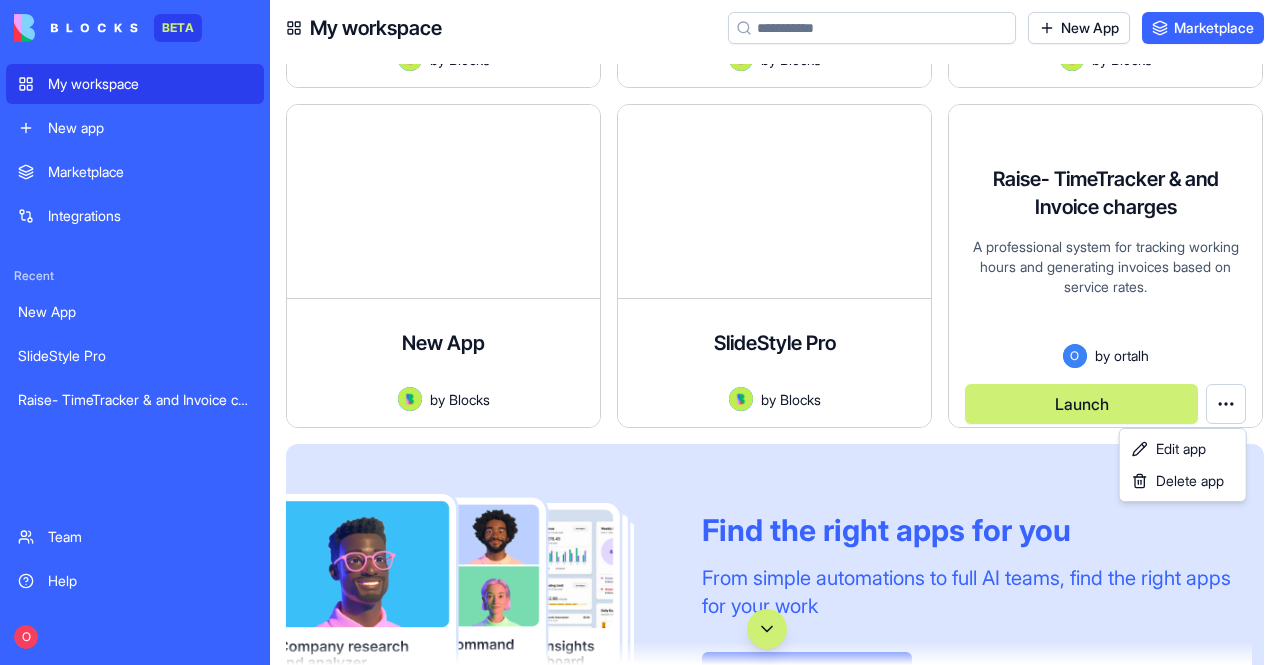 scroll, scrollTop: 18, scrollLeft: 0, axis: vertical 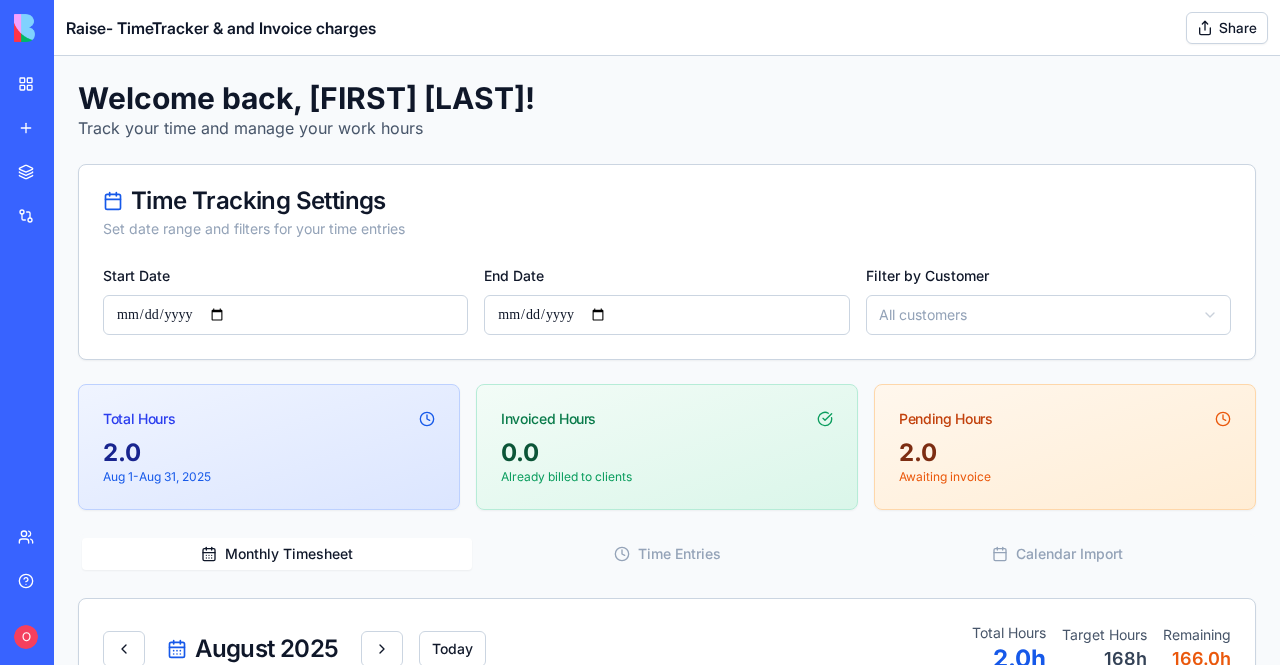 click on "Welcome back, [FIRST] [LAST]!" at bounding box center (306, 98) 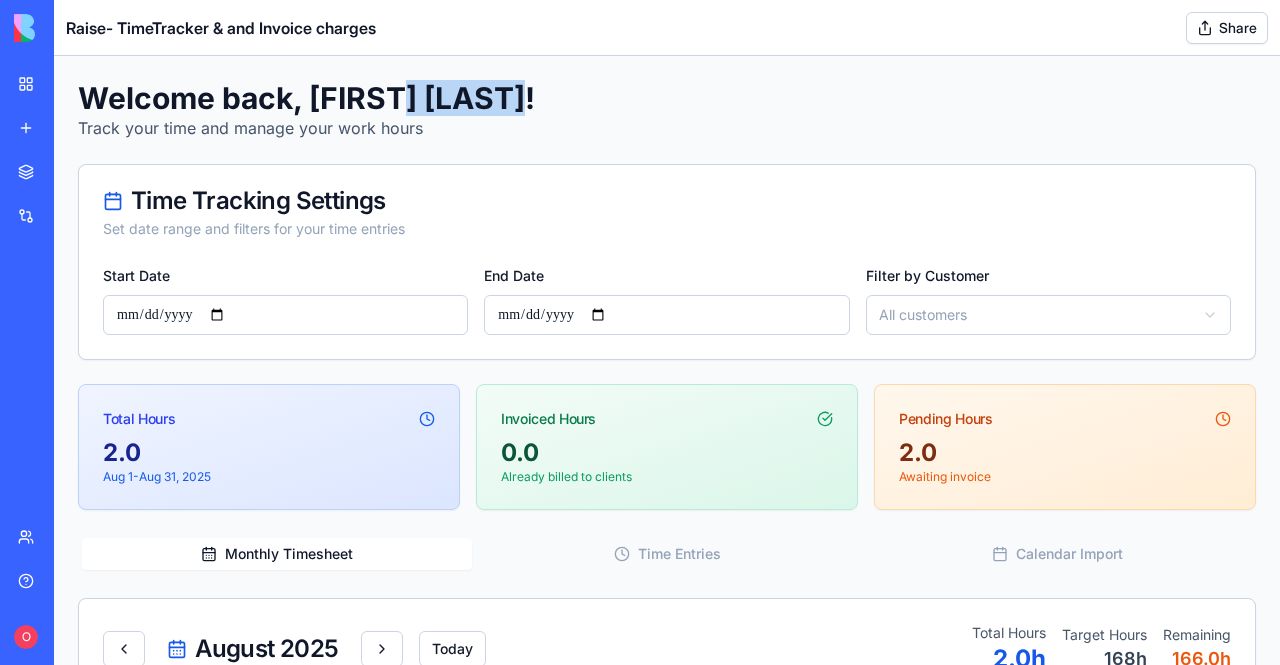 drag, startPoint x: 428, startPoint y: 89, endPoint x: 294, endPoint y: 73, distance: 134.95184 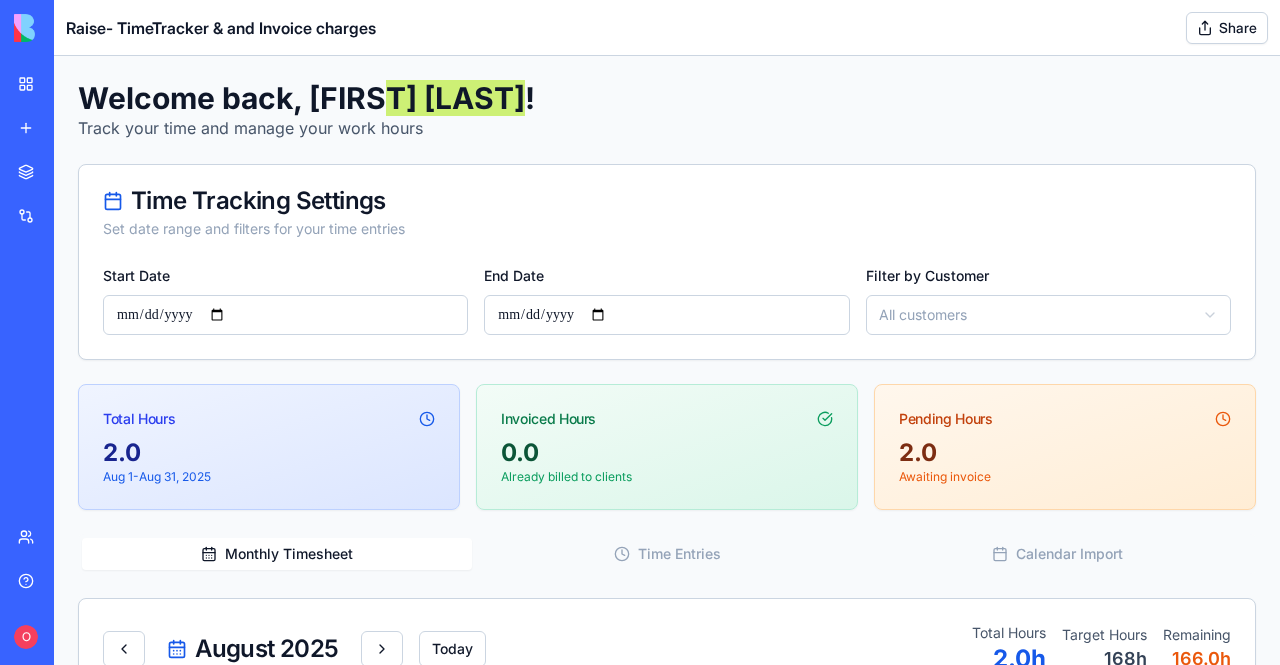 drag, startPoint x: 120, startPoint y: 31, endPoint x: 248, endPoint y: 25, distance: 128.14055 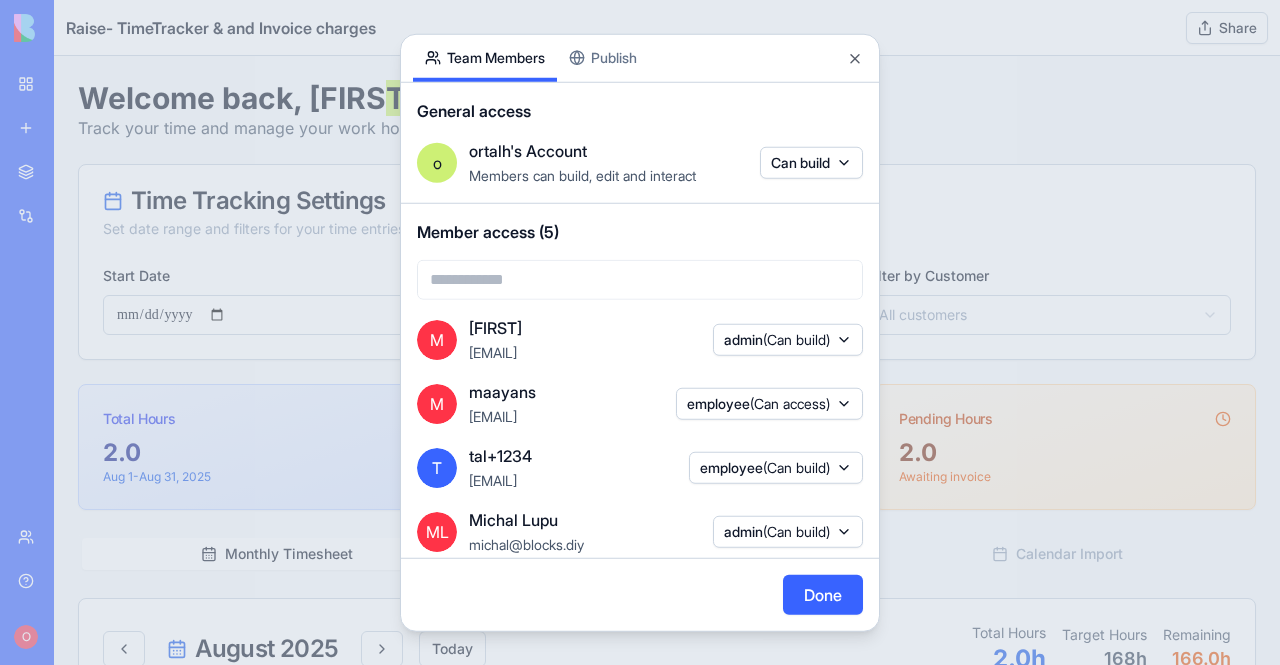 scroll, scrollTop: 100, scrollLeft: 0, axis: vertical 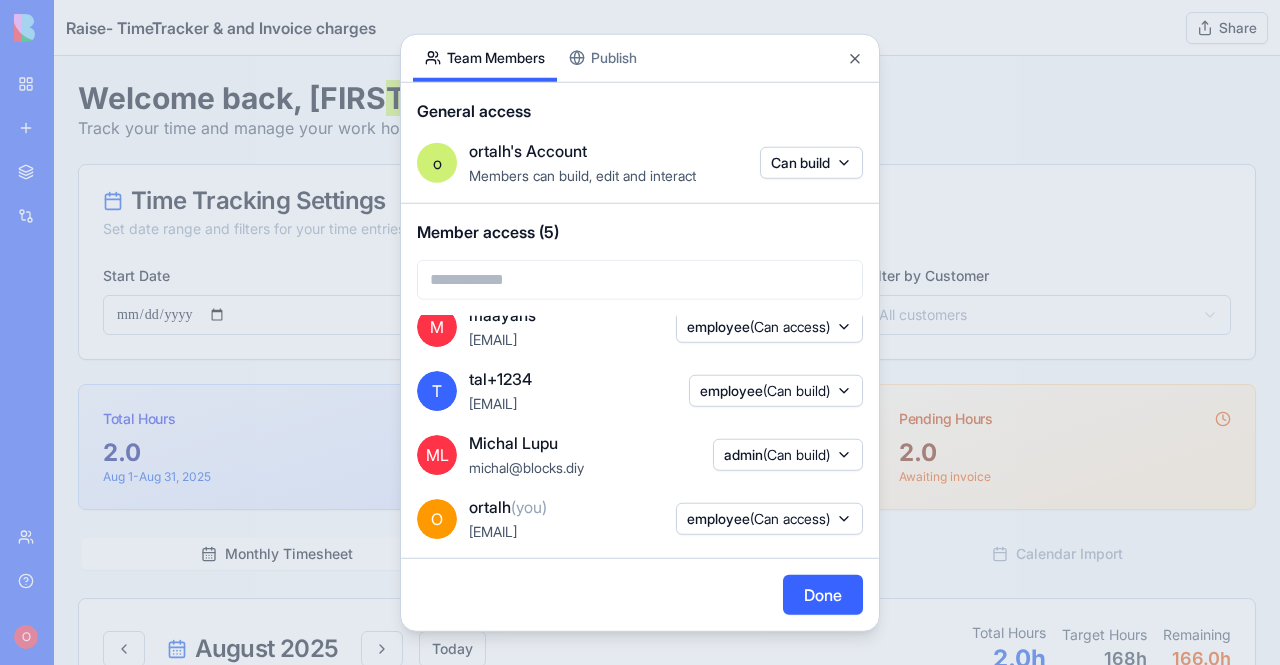 click on "employee  (Can access)" at bounding box center (769, 518) 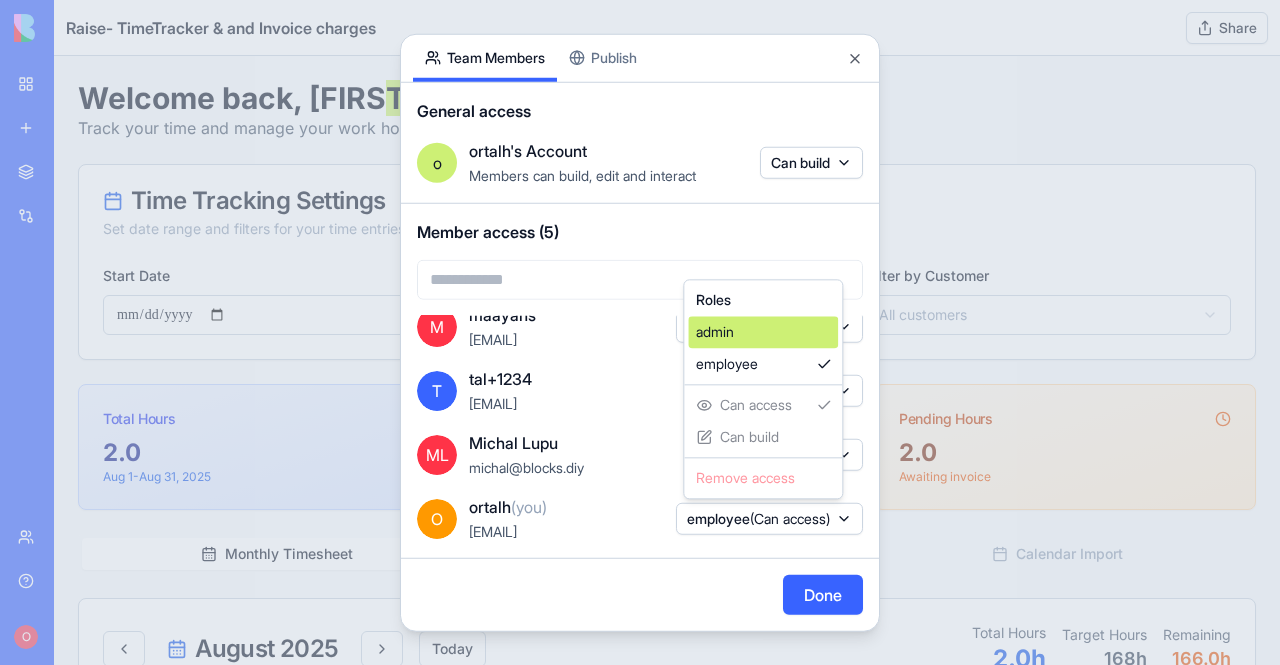 click on "admin" at bounding box center [763, 332] 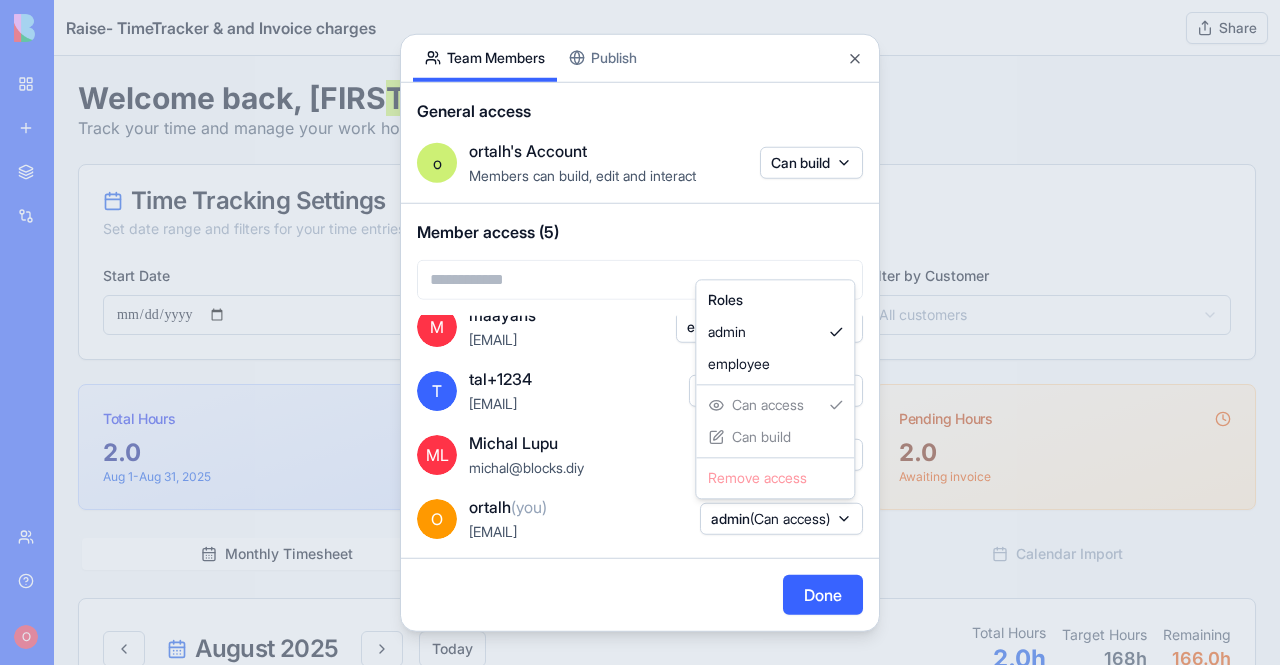 click at bounding box center (640, 332) 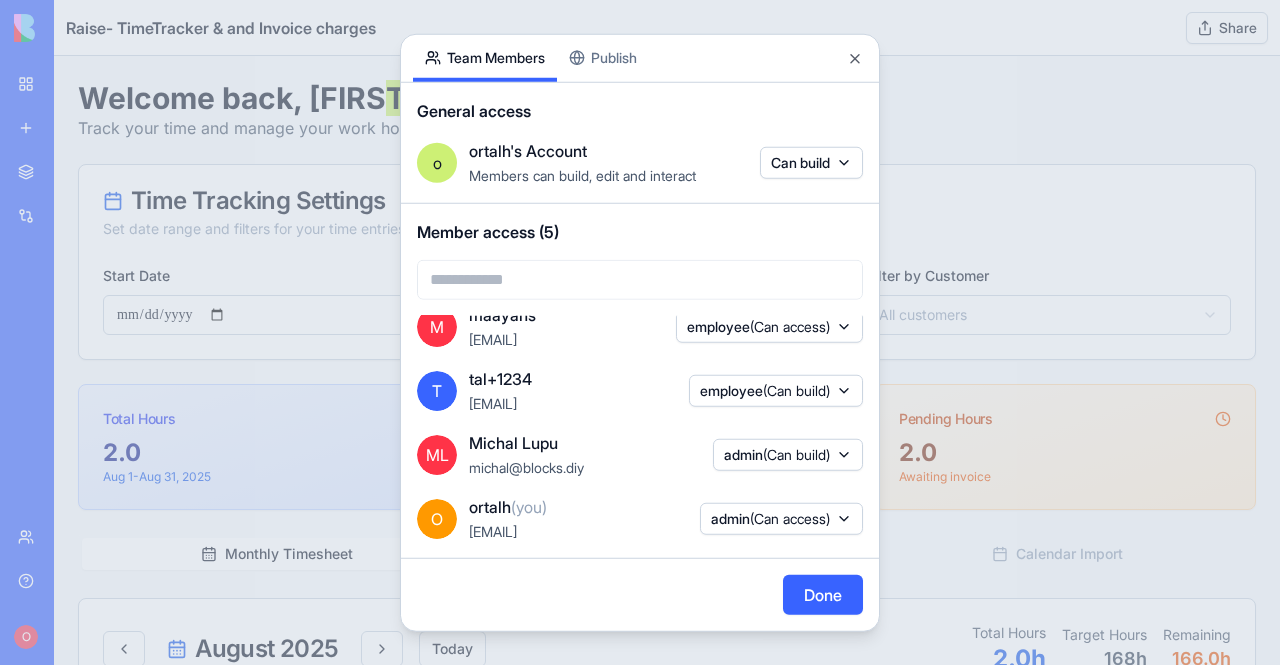 scroll, scrollTop: 0, scrollLeft: 0, axis: both 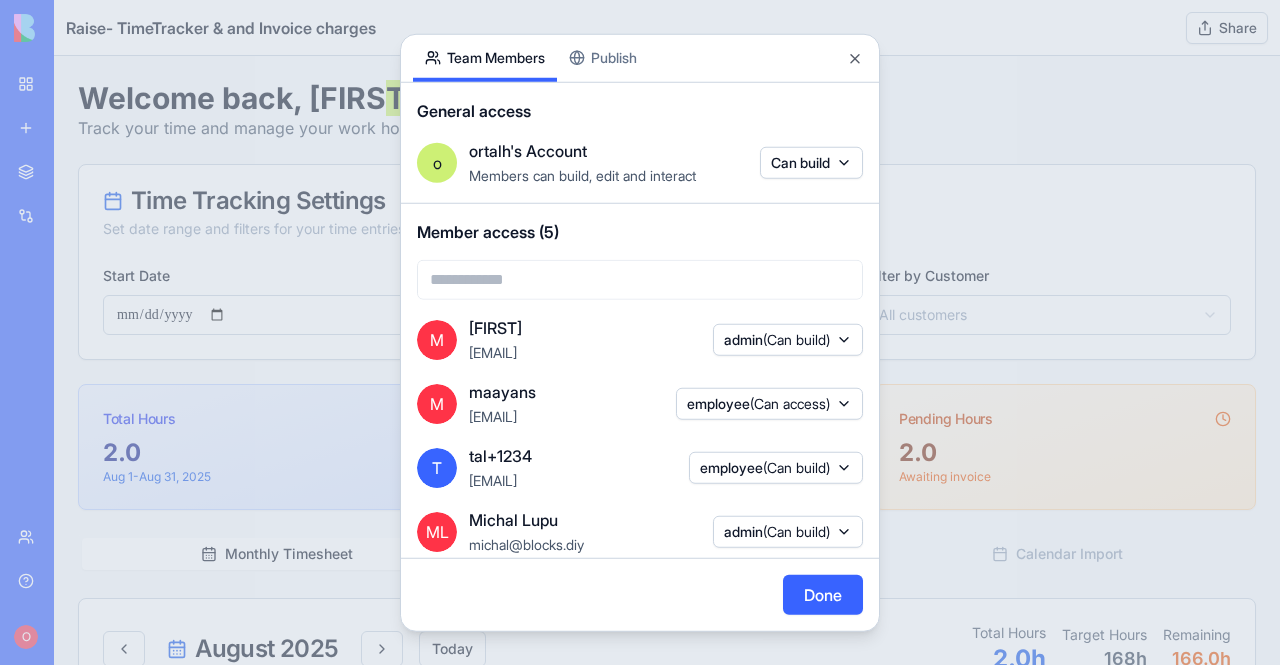 click on "BETA My workspace New app Marketplace Integrations Recent New App SlideStyle Pro Raise- TimeTracker & and Invoice charges Team Help O Raise- TimeTracker & and Invoice charges Share Command Palette Search for a command to run...
Share App Team Members Publish General access o ortalh's Account Members can build, edit and interact Can build Member access (5) M Maayan michal+1234@blocks.ws admin  (Can build) M maayans maayans@raise-finance.co.il employee  (Can access) T tal+1234 tal+1234@blocks.ws employee  (Can build) ML Michal Lupu michal@blocks.diy admin  (Can build) O ortalh  (you) ortalh@raise-finance.co.il admin  (Can access) Done Close" at bounding box center (640, 332) 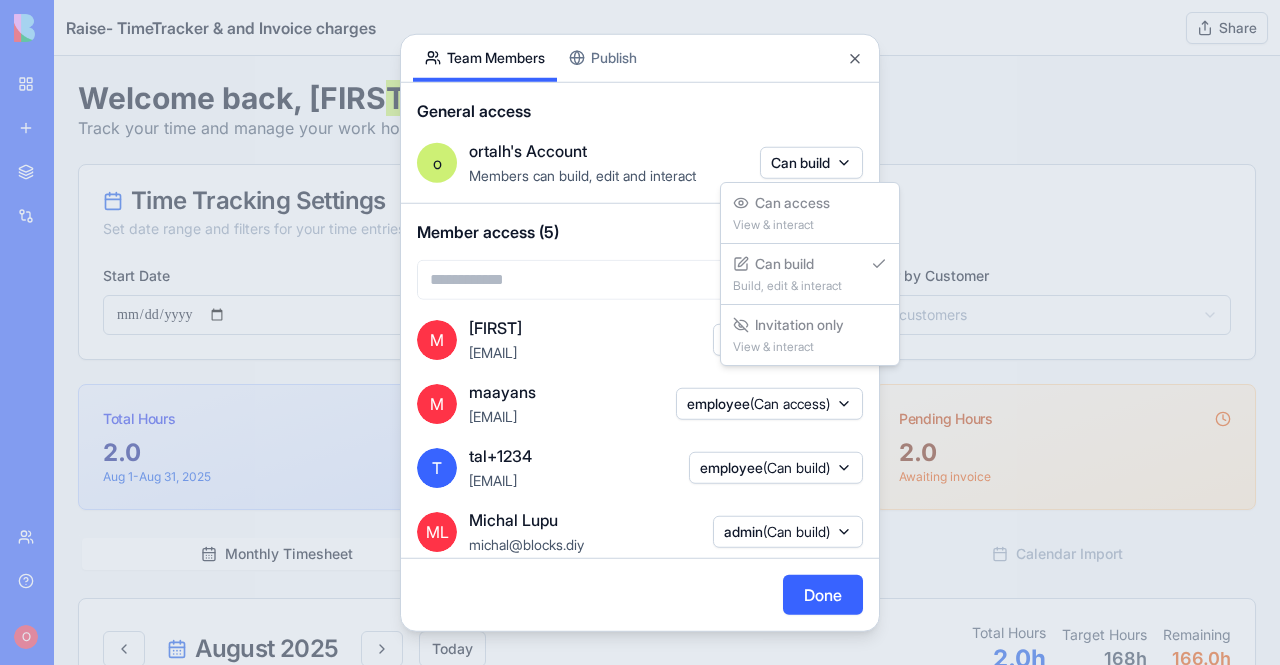 click on "BETA My workspace New app Marketplace Integrations Recent New App SlideStyle Pro Raise- TimeTracker & and Invoice charges Team Help O Raise- TimeTracker & and Invoice charges Share Command Palette Search for a command to run...
Share App Team Members Publish General access o ortalh's Account Members can build, edit and interact Can build Member access (5) M Maayan michal+1234@blocks.ws admin  (Can build) M maayans maayans@raise-finance.co.il employee  (Can access) T tal+1234 tal+1234@blocks.ws employee  (Can build) ML Michal Lupu michal@blocks.diy admin  (Can build) O ortalh  (you) ortalh@raise-finance.co.il admin  (Can access) Done Close Can access View & interact Can build Build, edit & interact Invitation only View & interact" at bounding box center (640, 332) 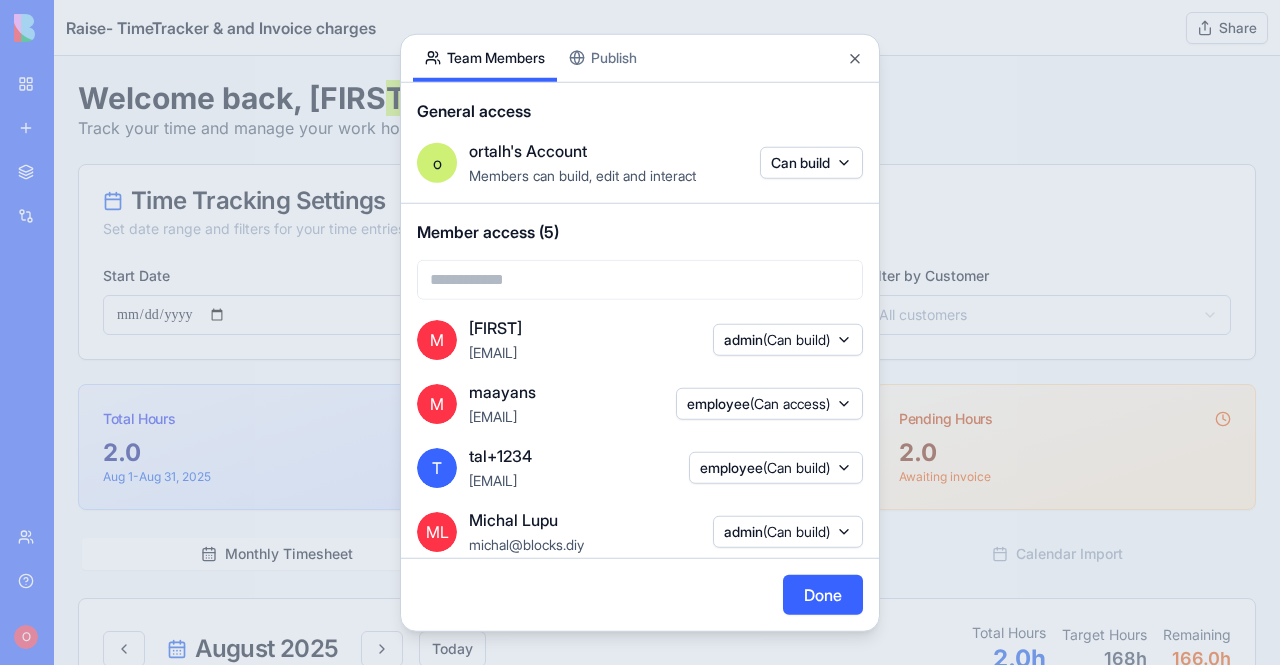 click on "Done" at bounding box center (823, 595) 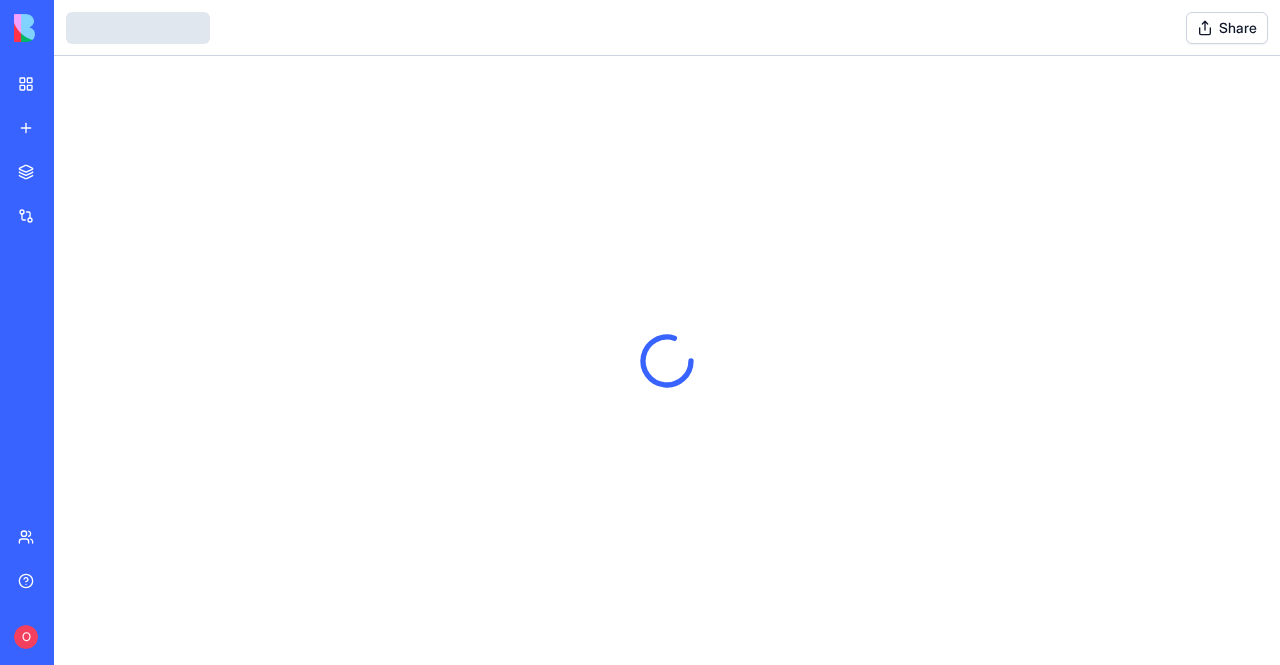 scroll, scrollTop: 0, scrollLeft: 0, axis: both 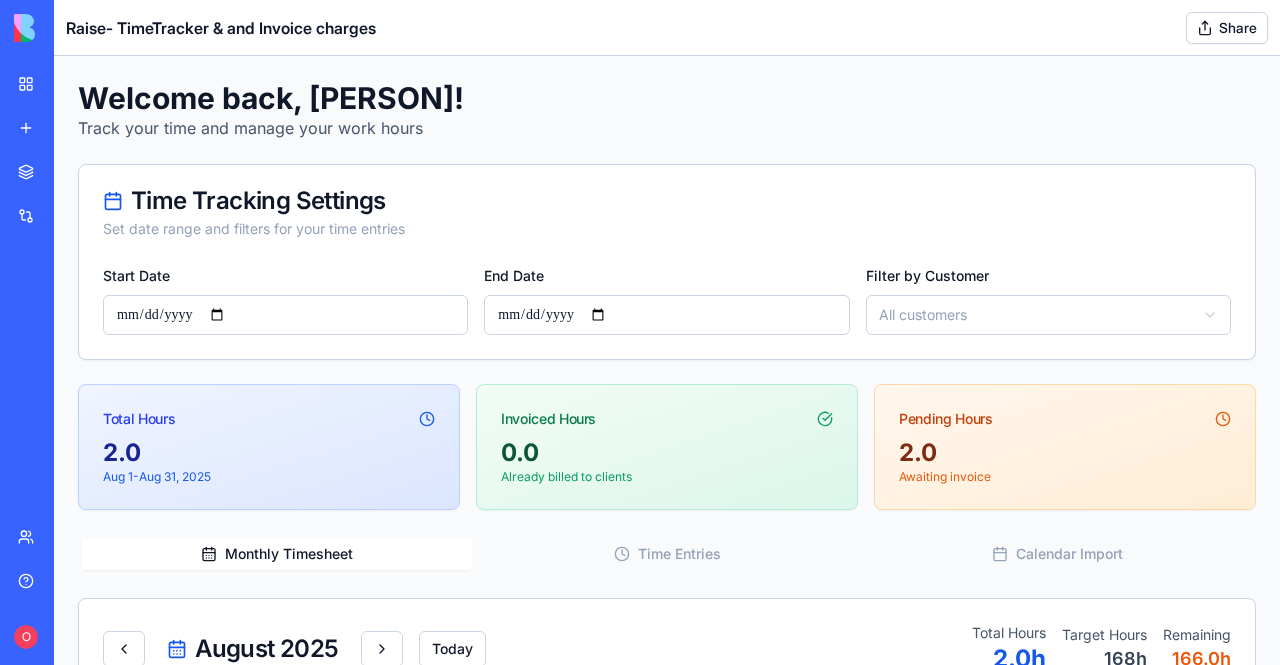 click on "Raise- TimeTracker & and Invoice charges" at bounding box center [46, 400] 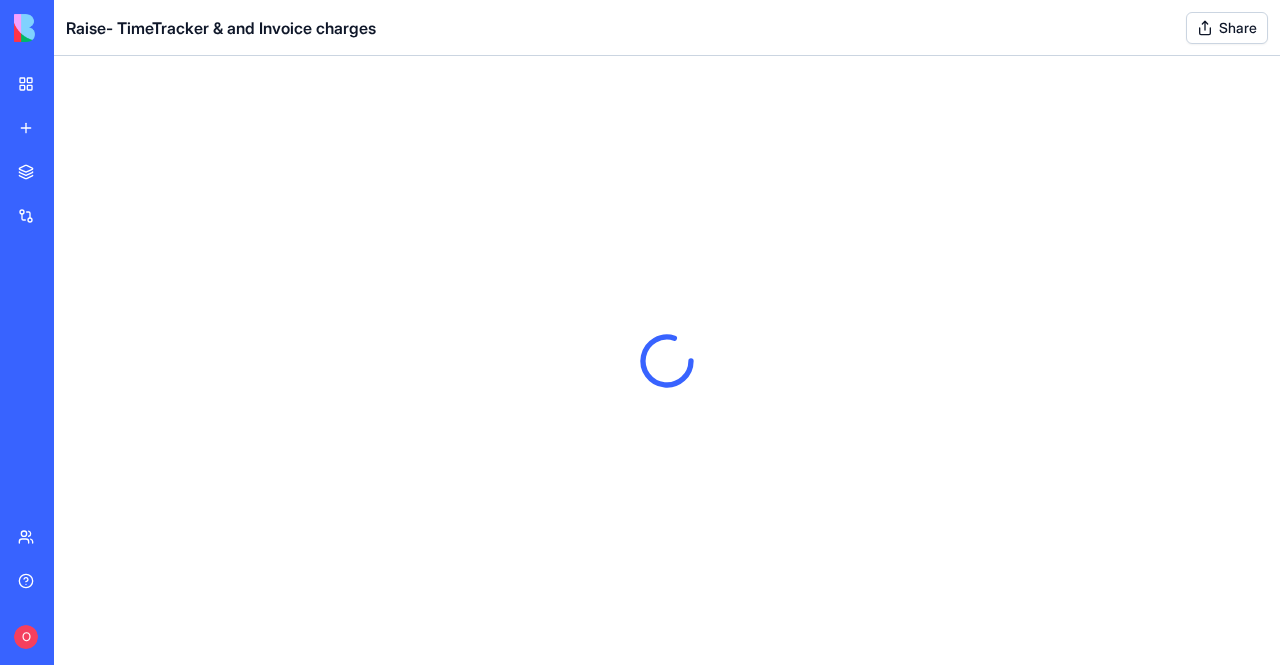 scroll, scrollTop: 0, scrollLeft: 0, axis: both 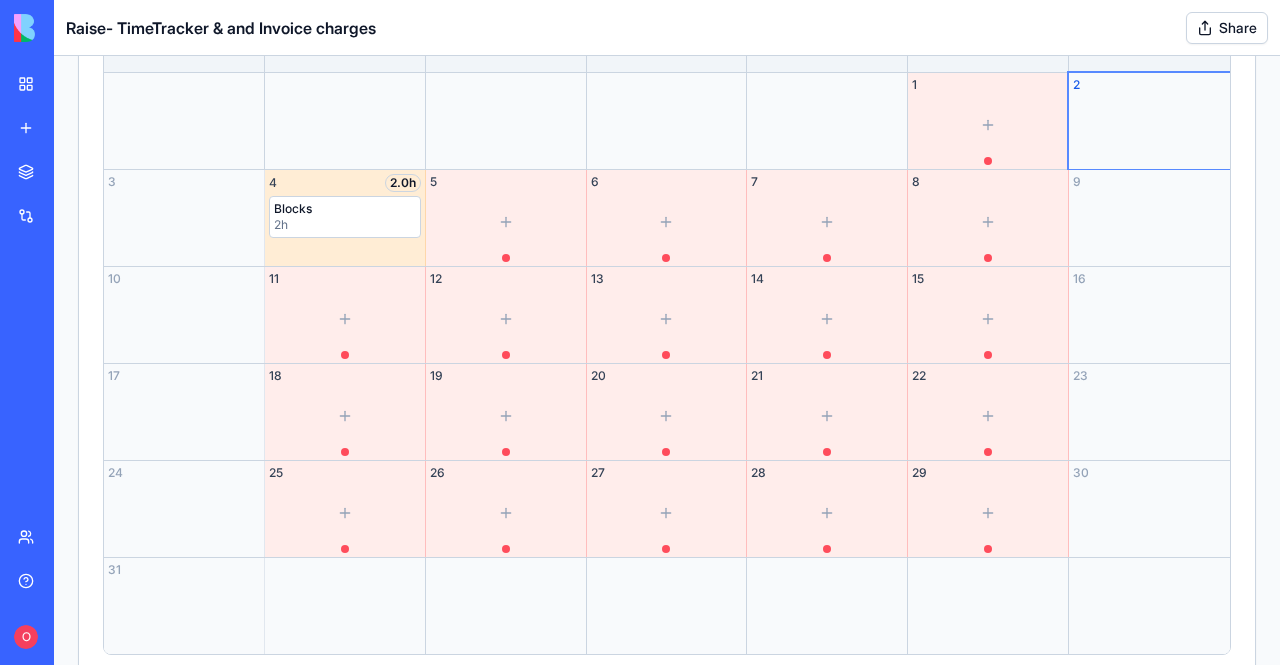 click on "2 h" at bounding box center [345, 225] 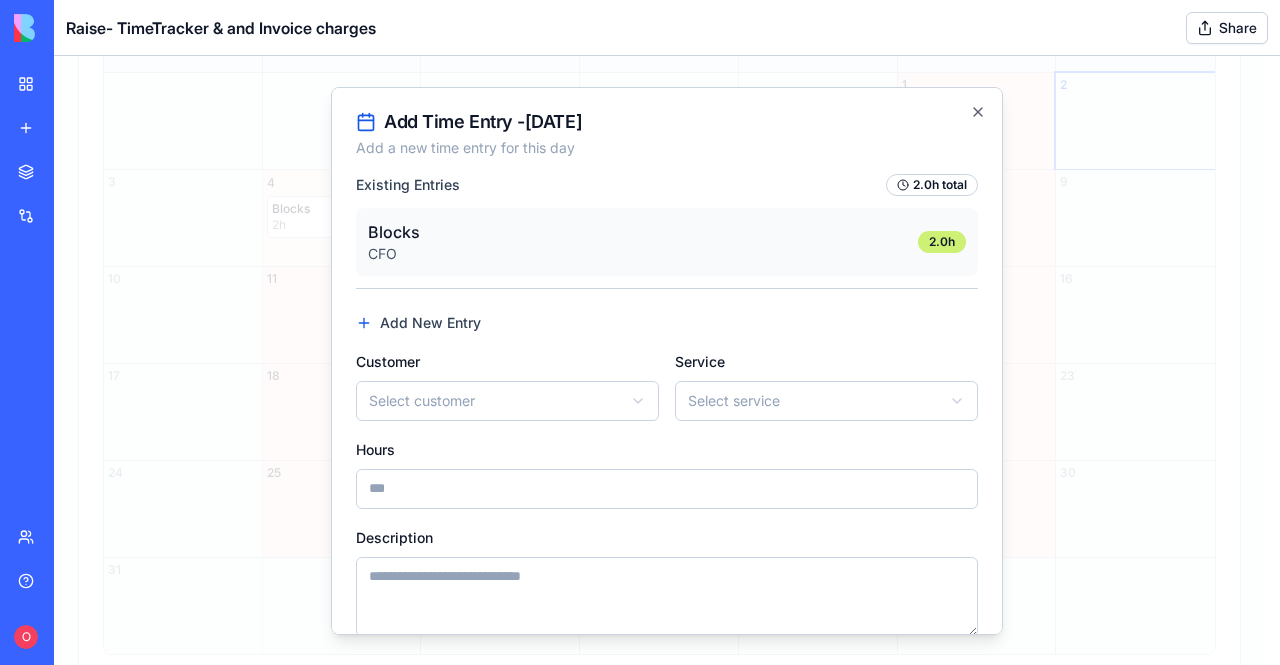 click on "**********" at bounding box center [667, 360] 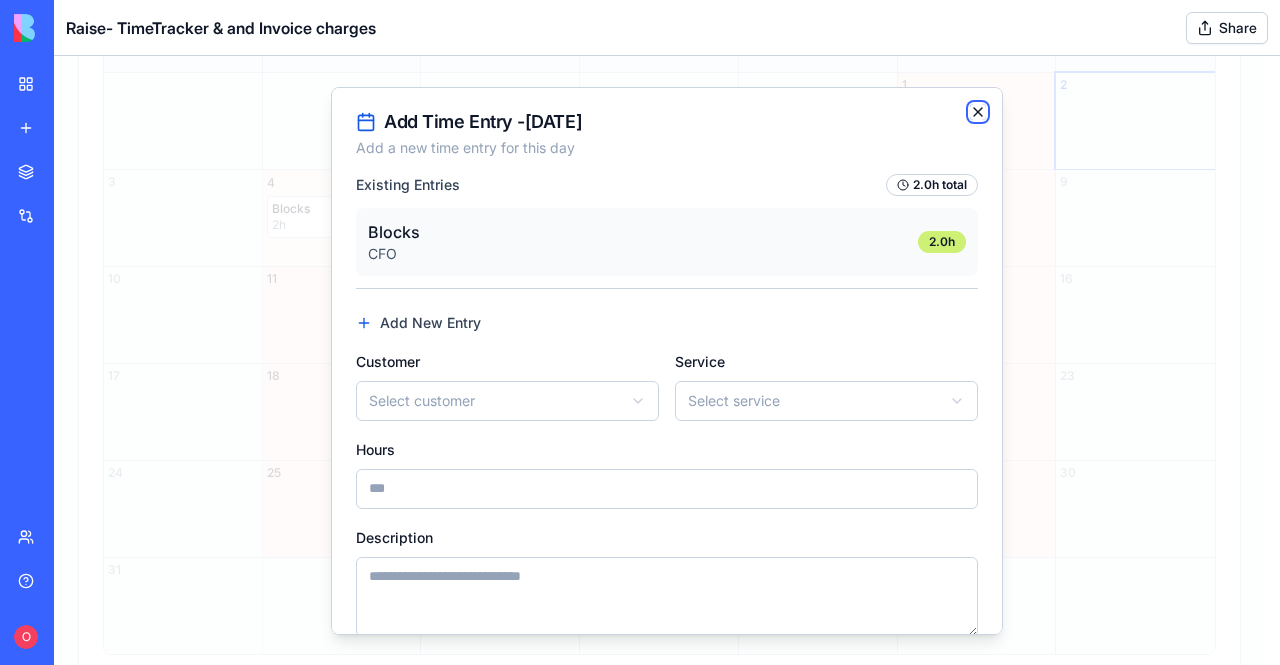click 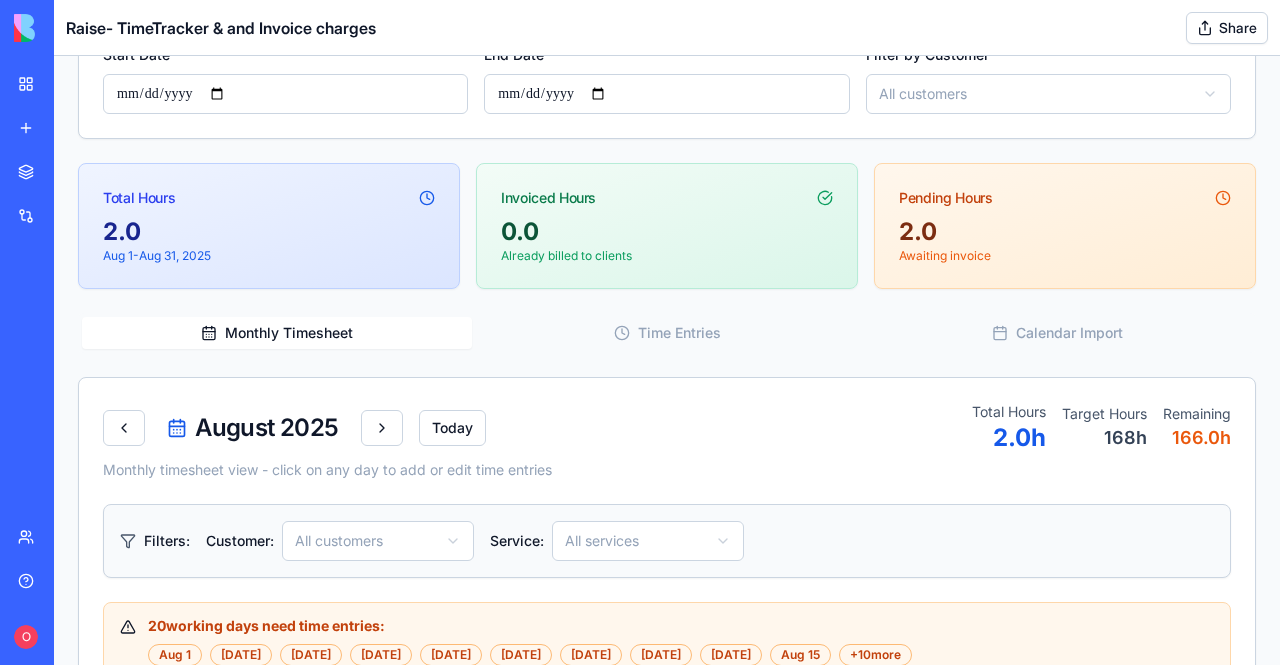 scroll, scrollTop: 204, scrollLeft: 0, axis: vertical 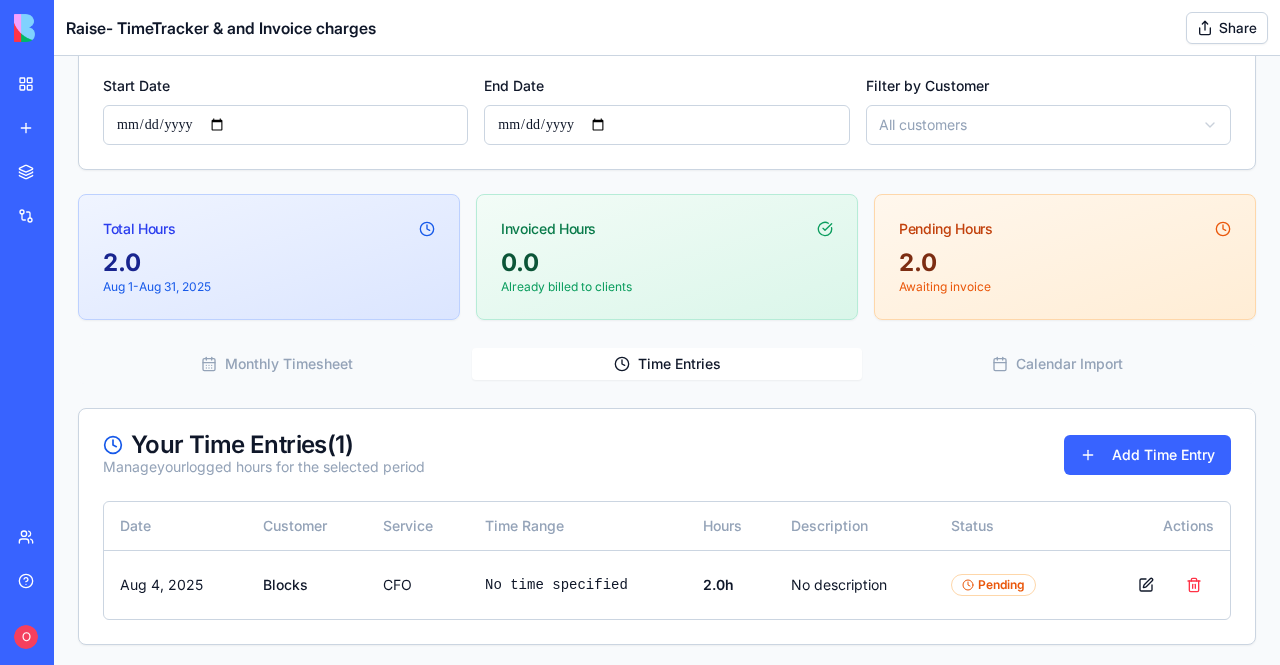 click on "**********" at bounding box center (667, 267) 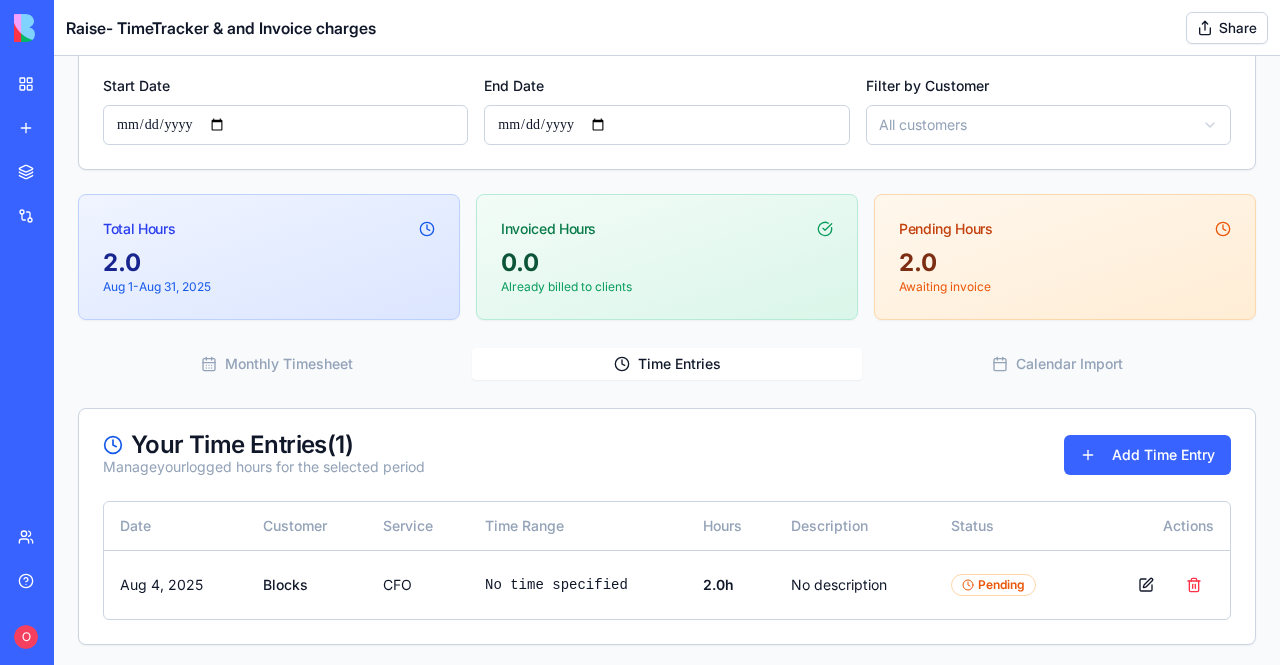 click on "2.0" at bounding box center (269, 263) 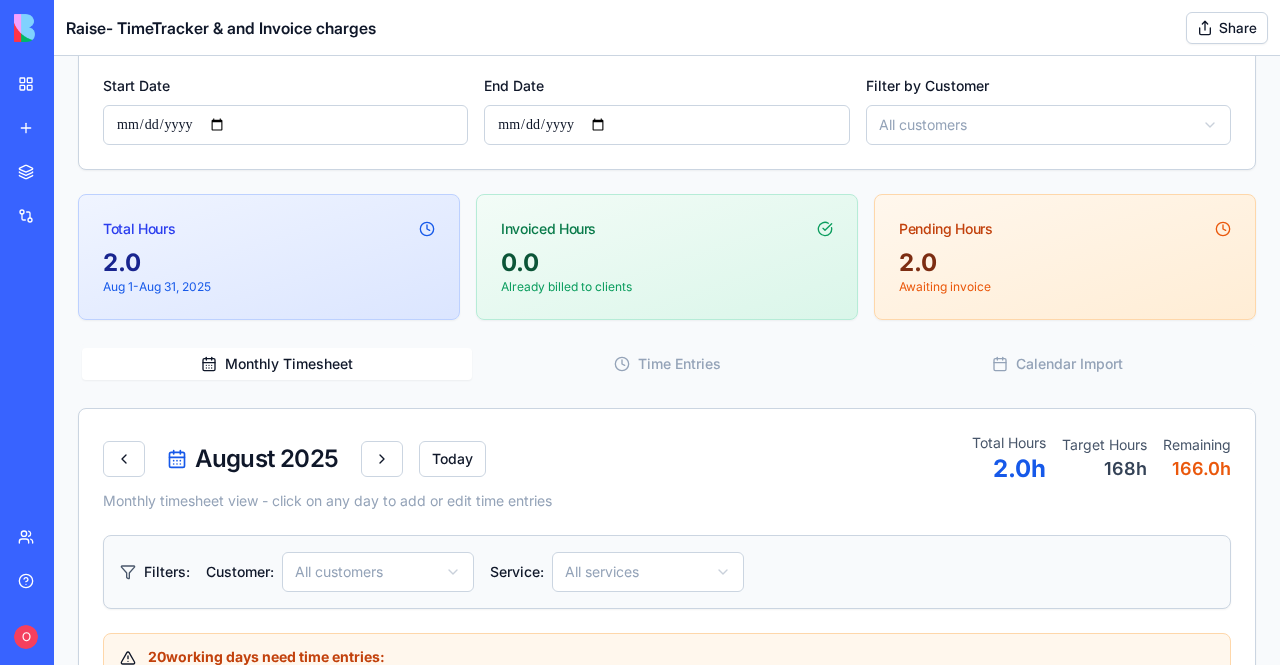 click on "Monthly Timesheet" at bounding box center [277, 364] 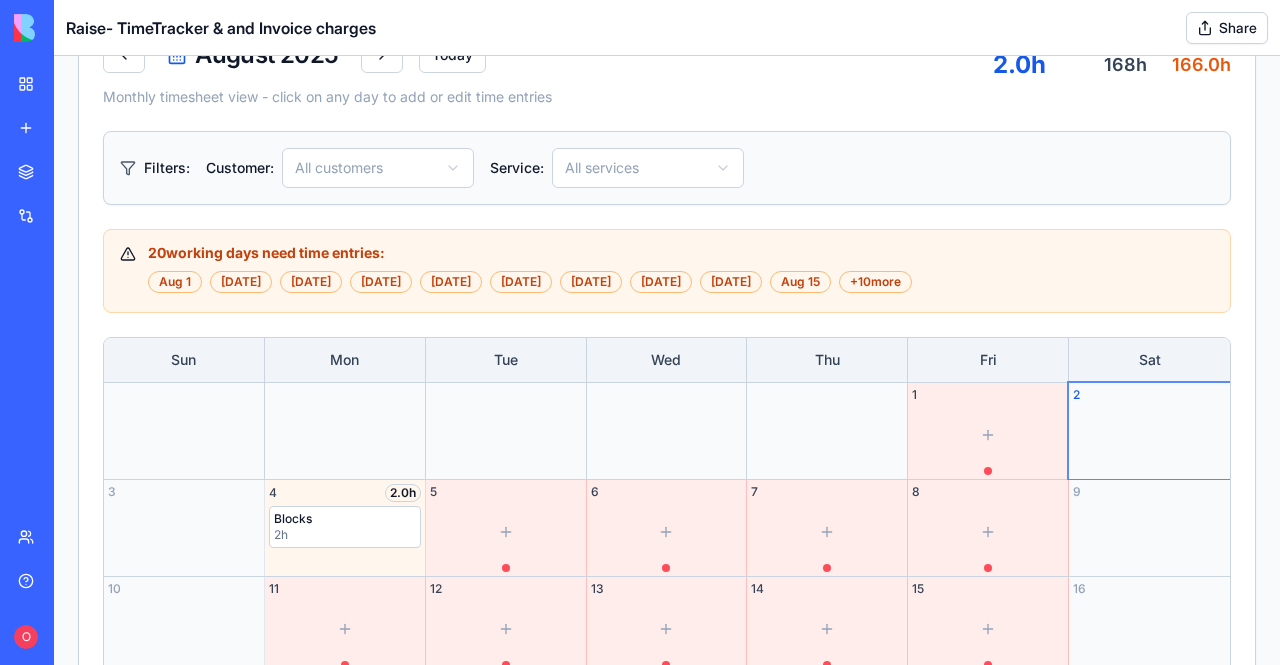 scroll, scrollTop: 690, scrollLeft: 0, axis: vertical 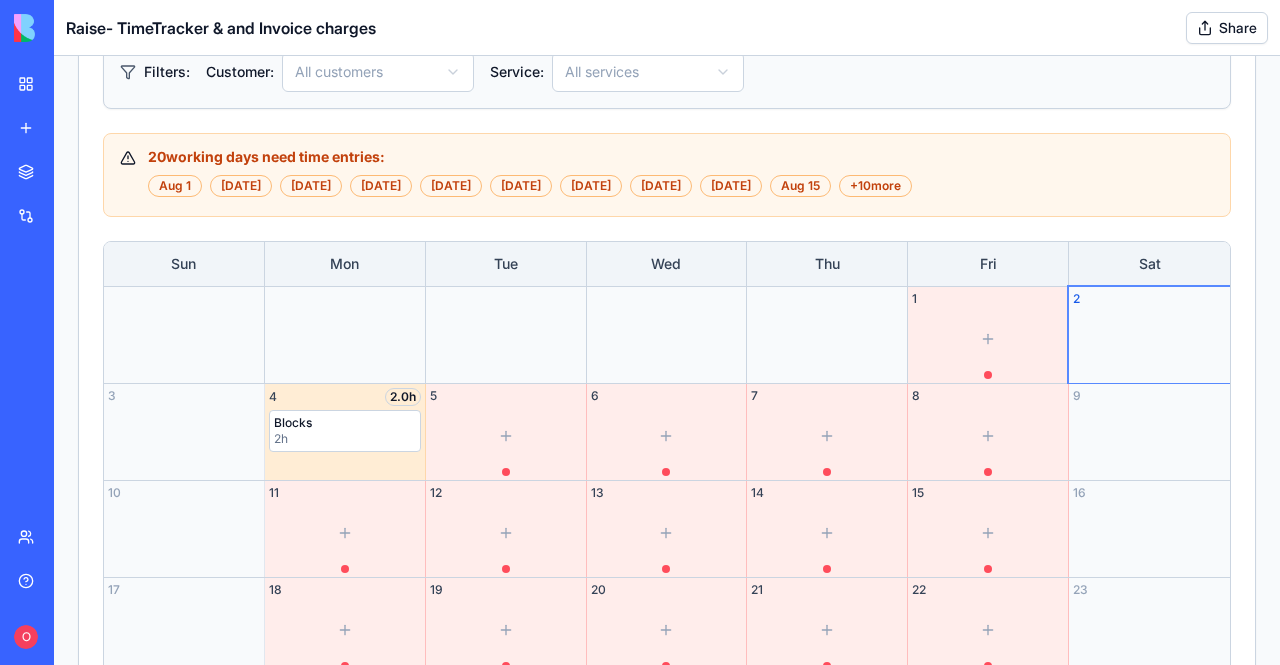 click on "Blocks 2 h" at bounding box center [345, 443] 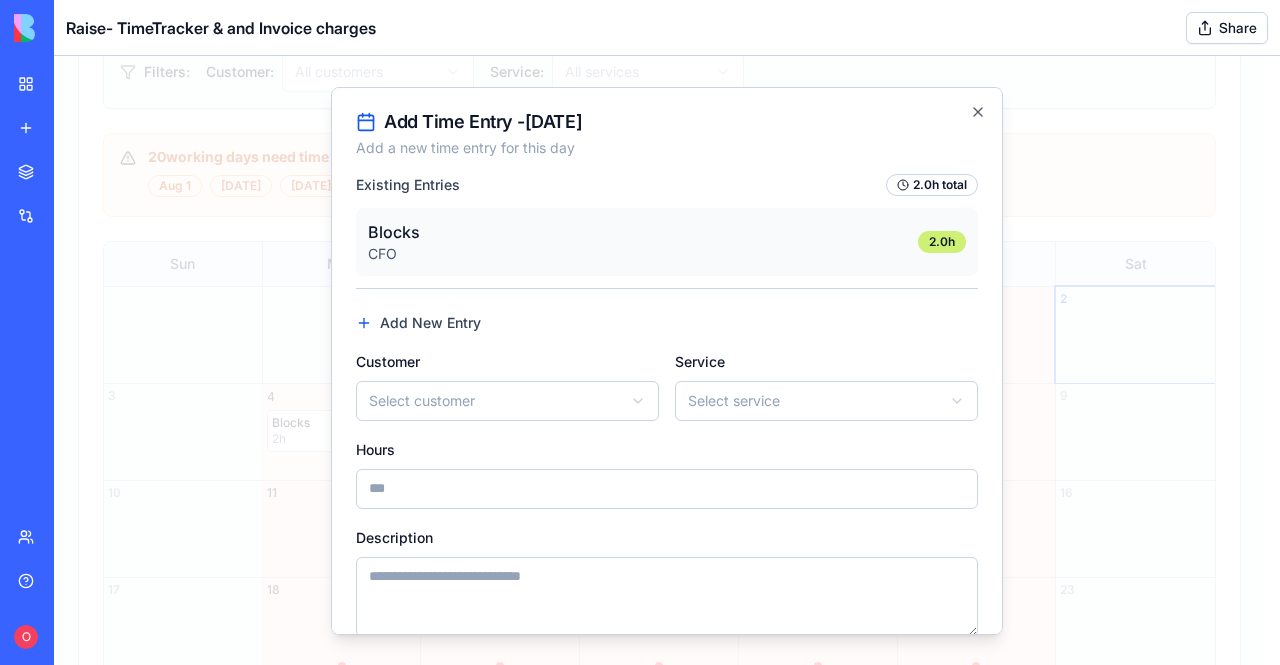 click on "Description" at bounding box center (394, 536) 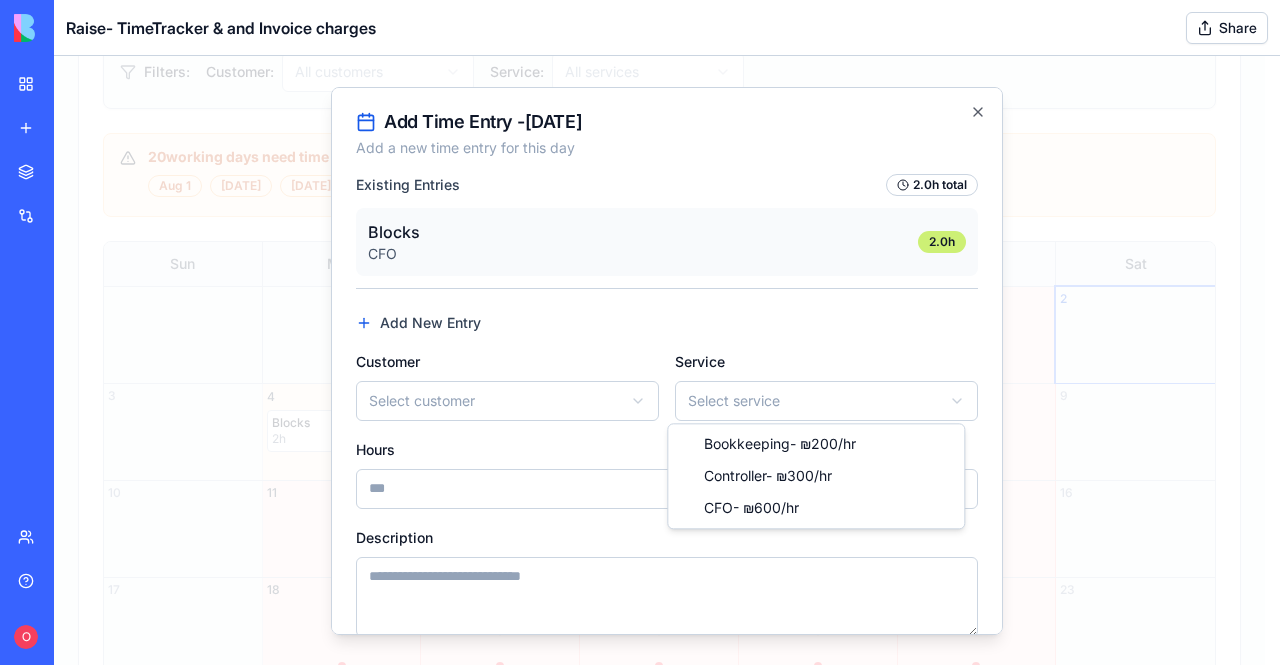 click on "**********" at bounding box center [659, 176] 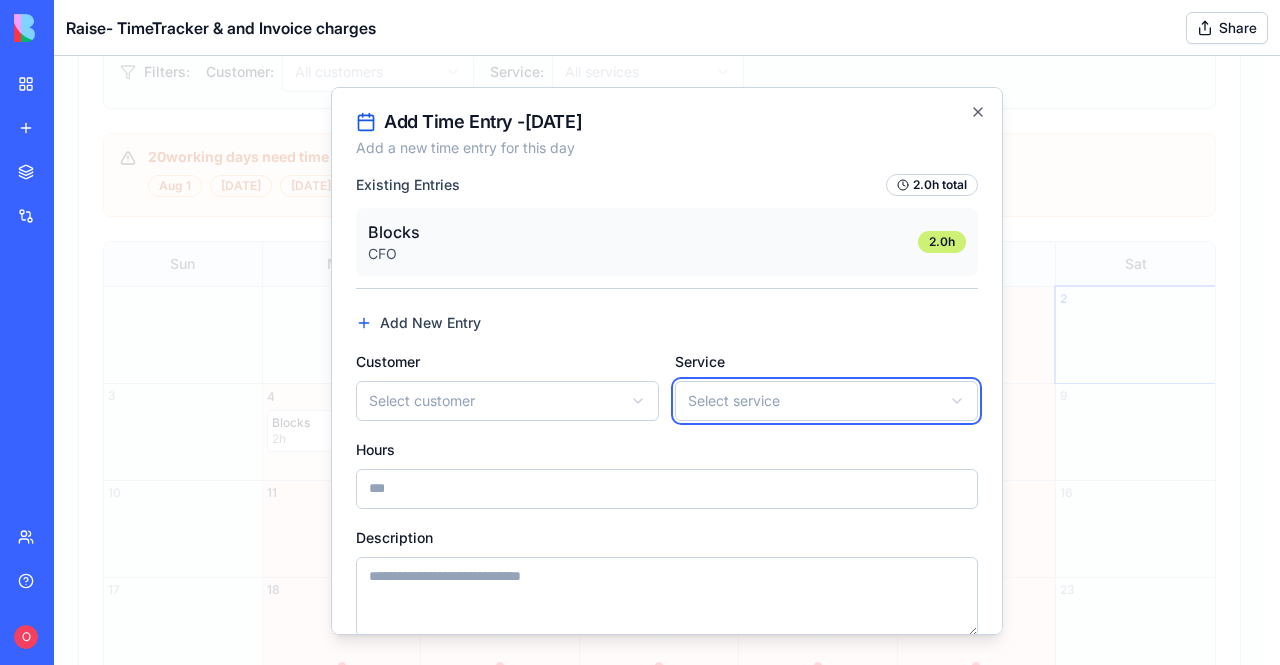 click on "**********" at bounding box center [659, 176] 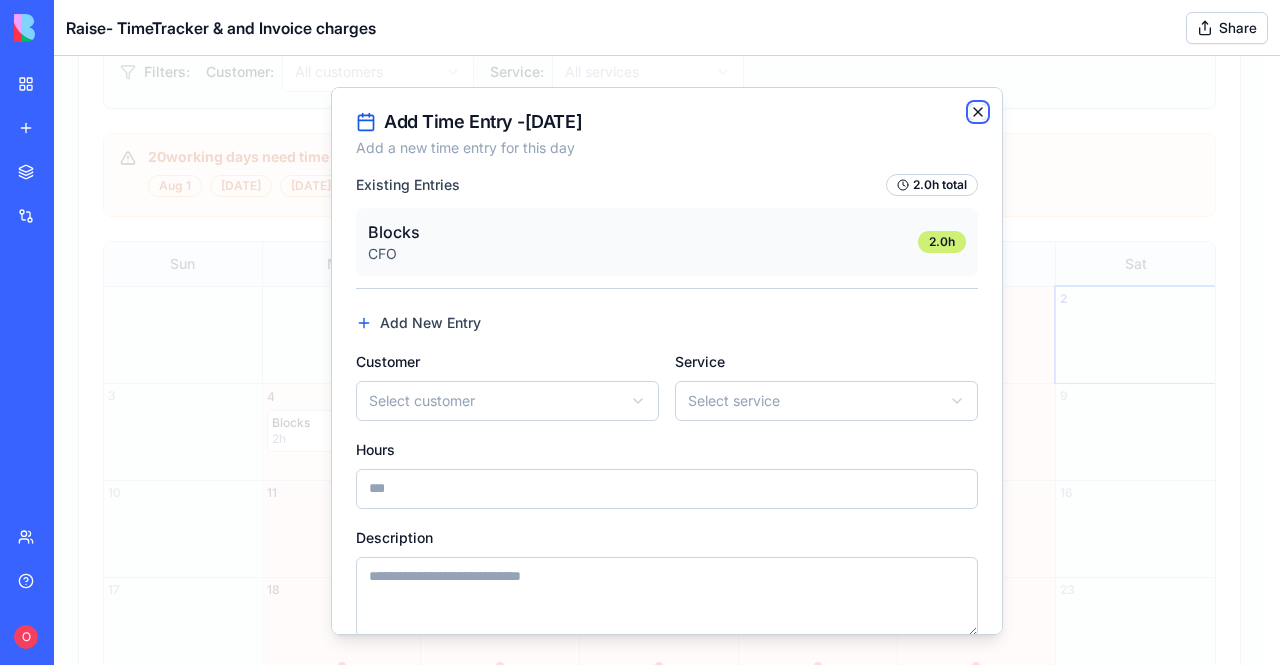 click 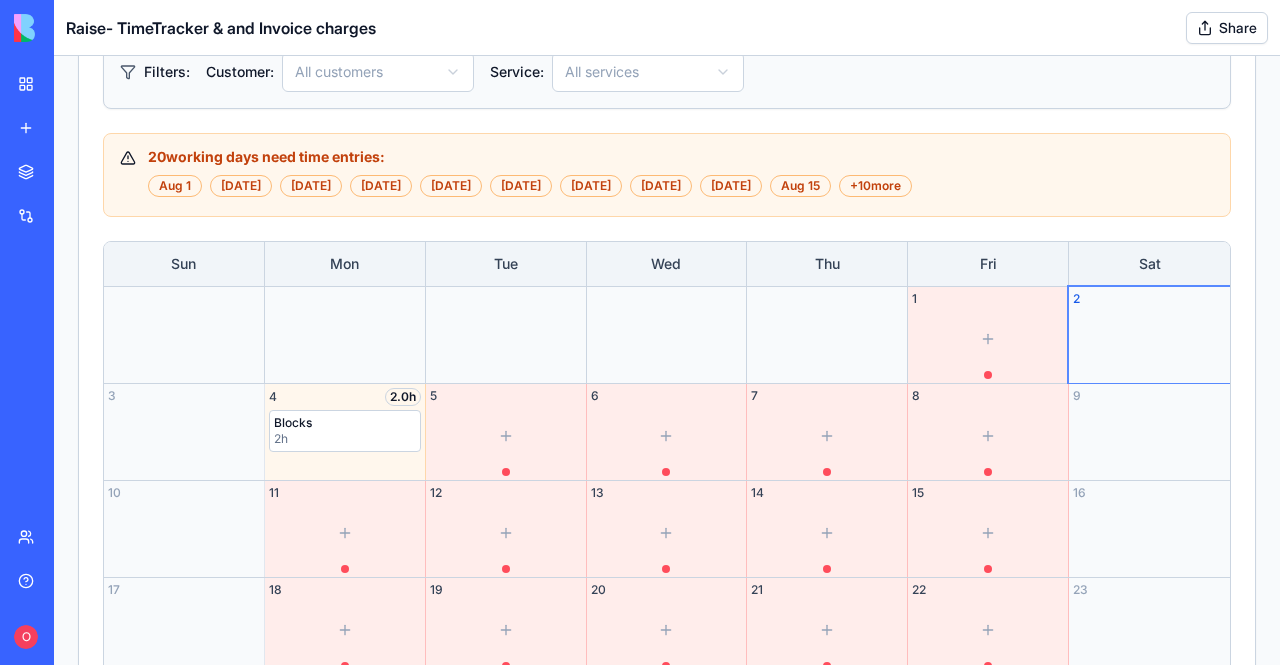 click on "Raise- TimeTracker & and Invoice charges" at bounding box center [46, 400] 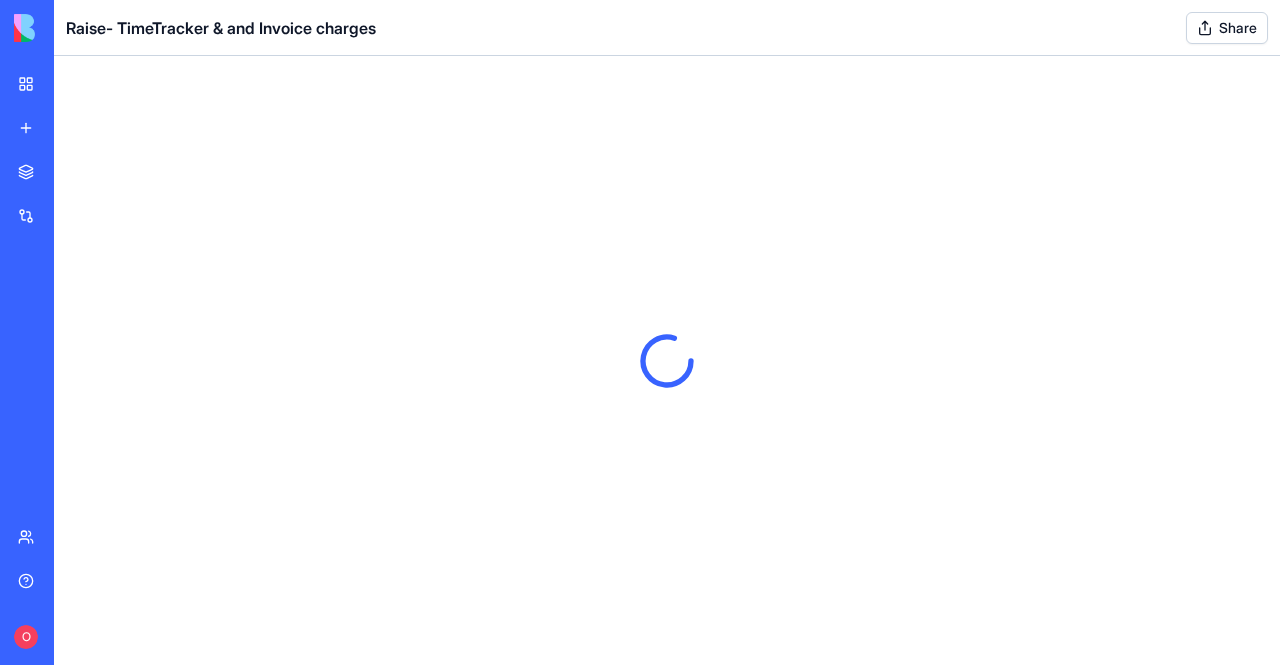 scroll, scrollTop: 0, scrollLeft: 0, axis: both 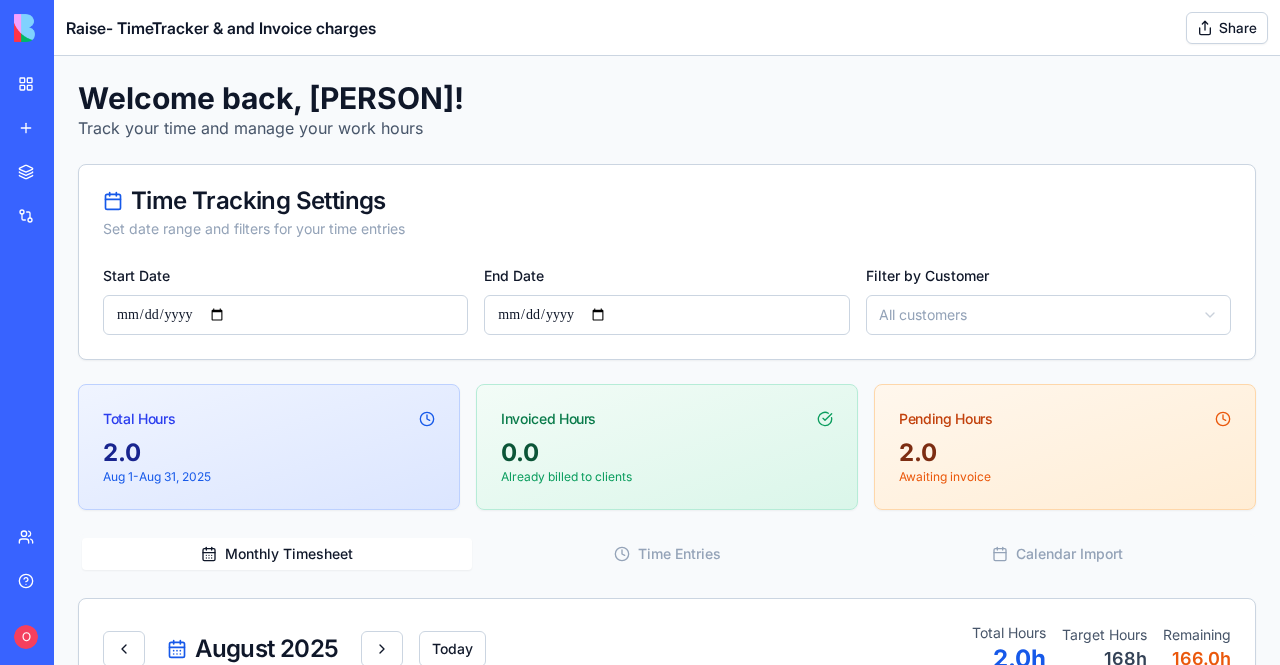 click on "Share" at bounding box center (1227, 28) 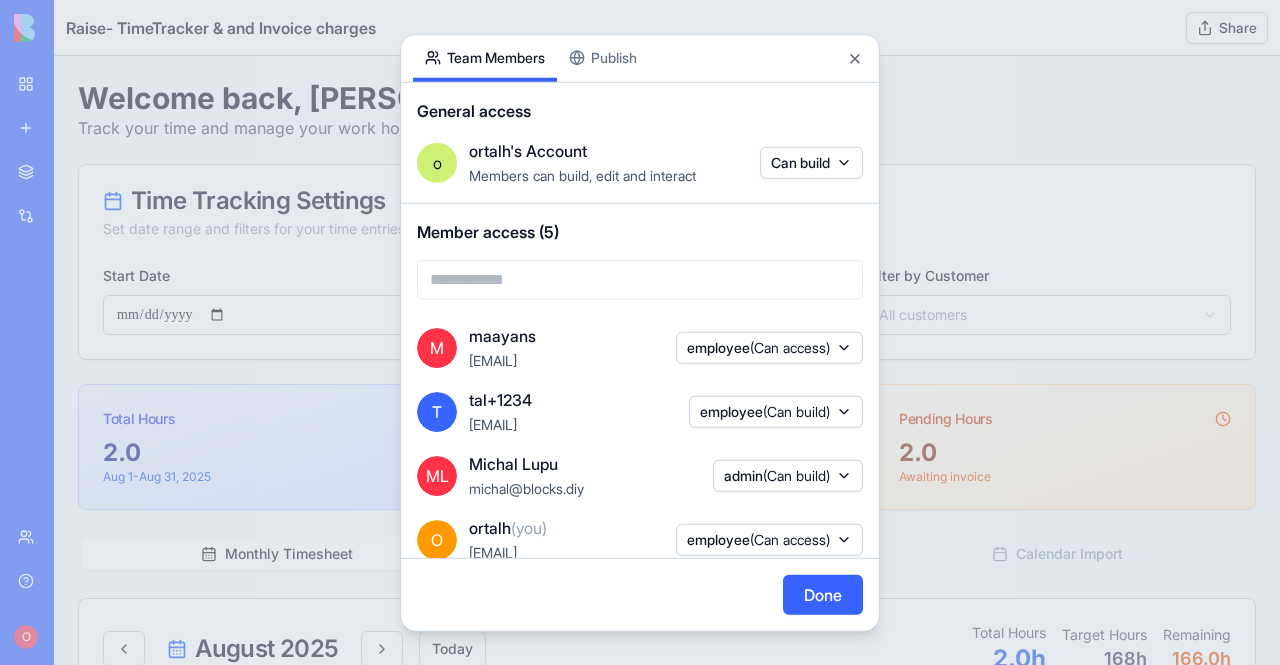 scroll, scrollTop: 100, scrollLeft: 0, axis: vertical 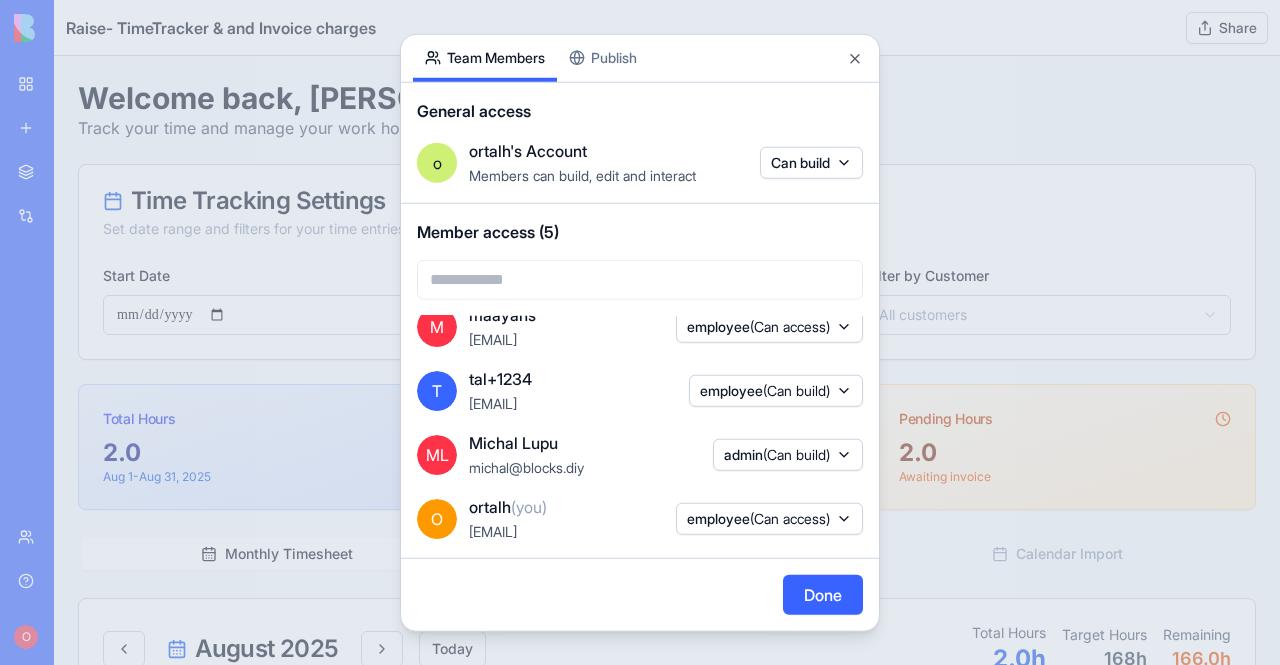 click on "employee  (Can access)" at bounding box center [758, 518] 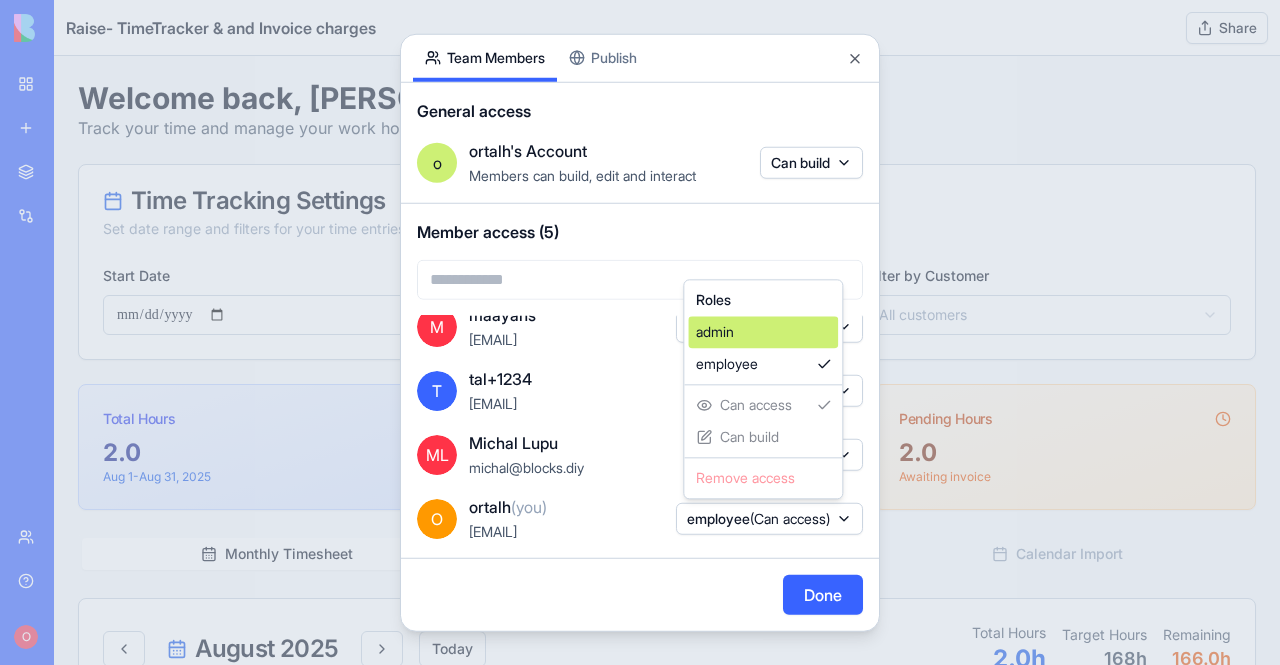 click on "admin" at bounding box center (763, 332) 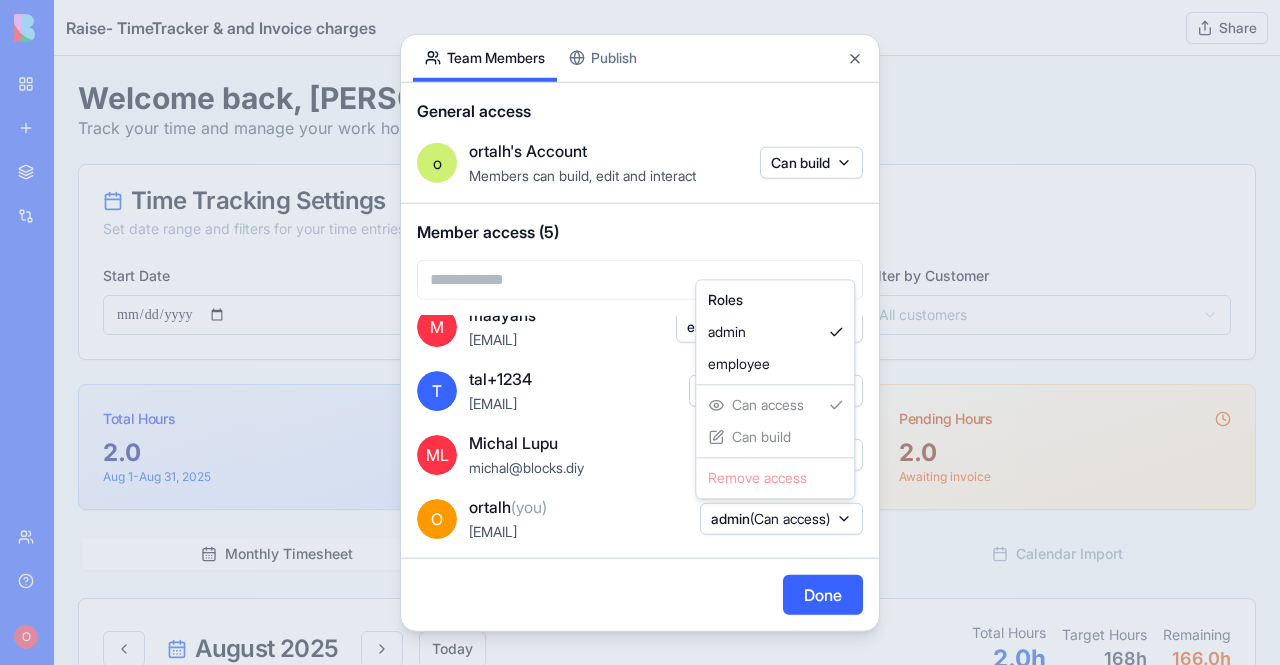 click at bounding box center [640, 332] 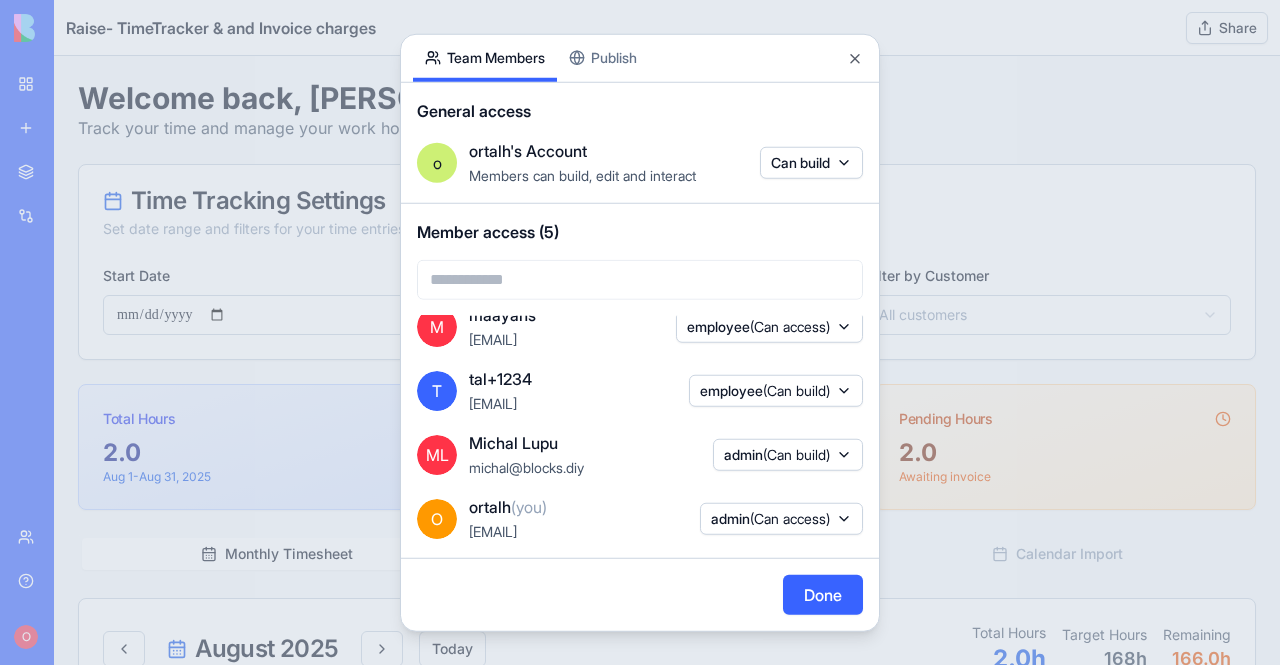 click on "admin  (Can access)" at bounding box center [781, 518] 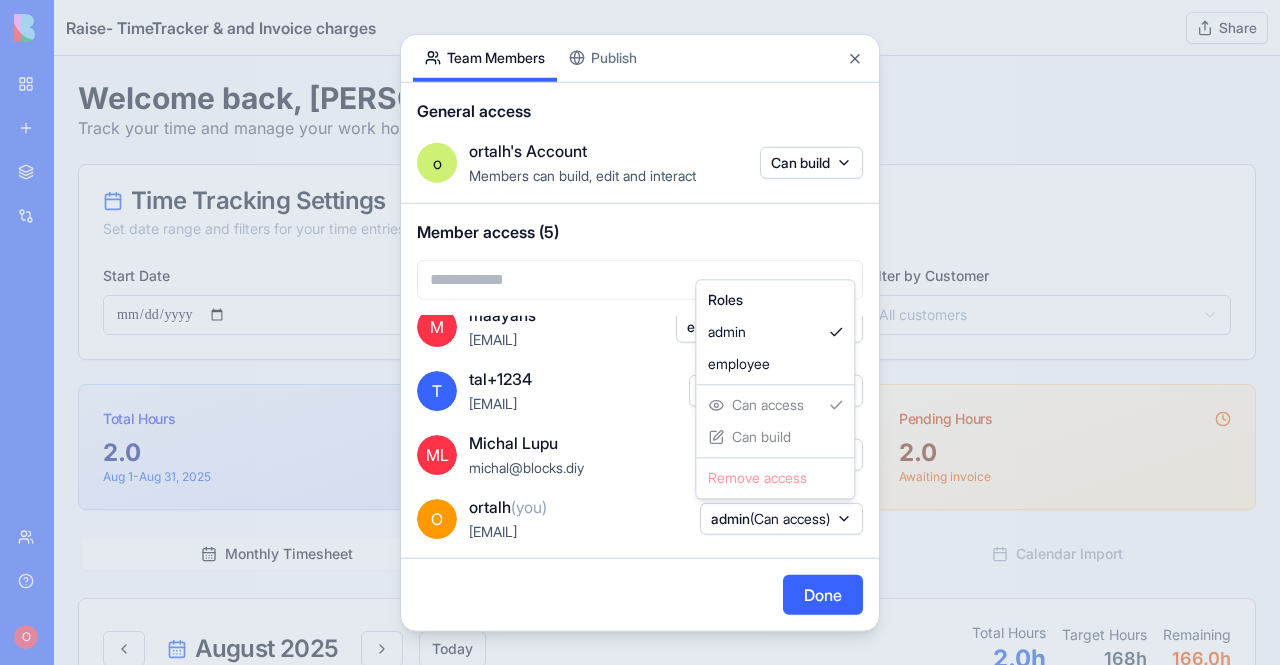 click on "Roles admin employee Can access Can build Remove access" at bounding box center (775, 389) 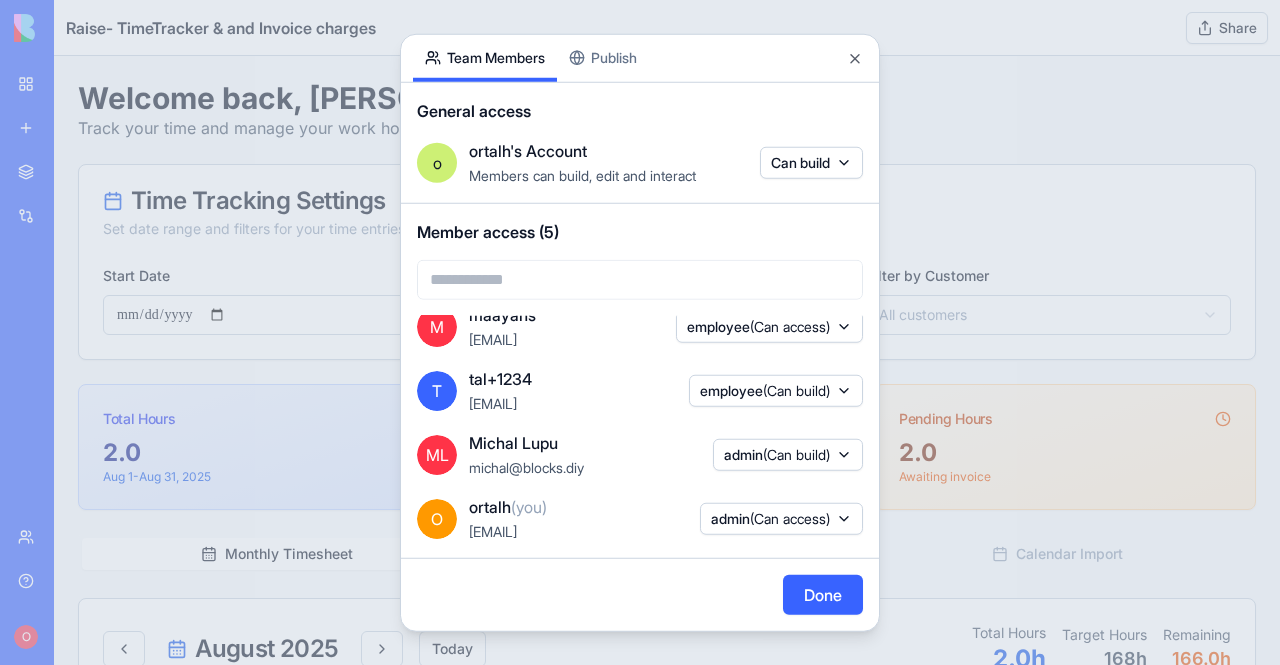 click on "BETA My workspace New app Marketplace Integrations Recent New App SlideStyle Pro Raise- TimeTracker & and Invoice charges Team Help O Raise- TimeTracker & and Invoice charges Share Command Palette Search for a command to run...
Share App Team Members Publish General access o ortalh's Account Members can build, edit and interact Can build Member access (5) M Maayan michal+1234@blocks.ws admin  (Can build) M maayans maayans@raise-finance.co.il employee  (Can access) T tal+1234 tal+1234@blocks.ws employee  (Can build) ML Michal Lupu michal@blocks.diy admin  (Can build) O ortalh  (you) ortalh@raise-finance.co.il admin  (Can access) Done Close" at bounding box center [640, 332] 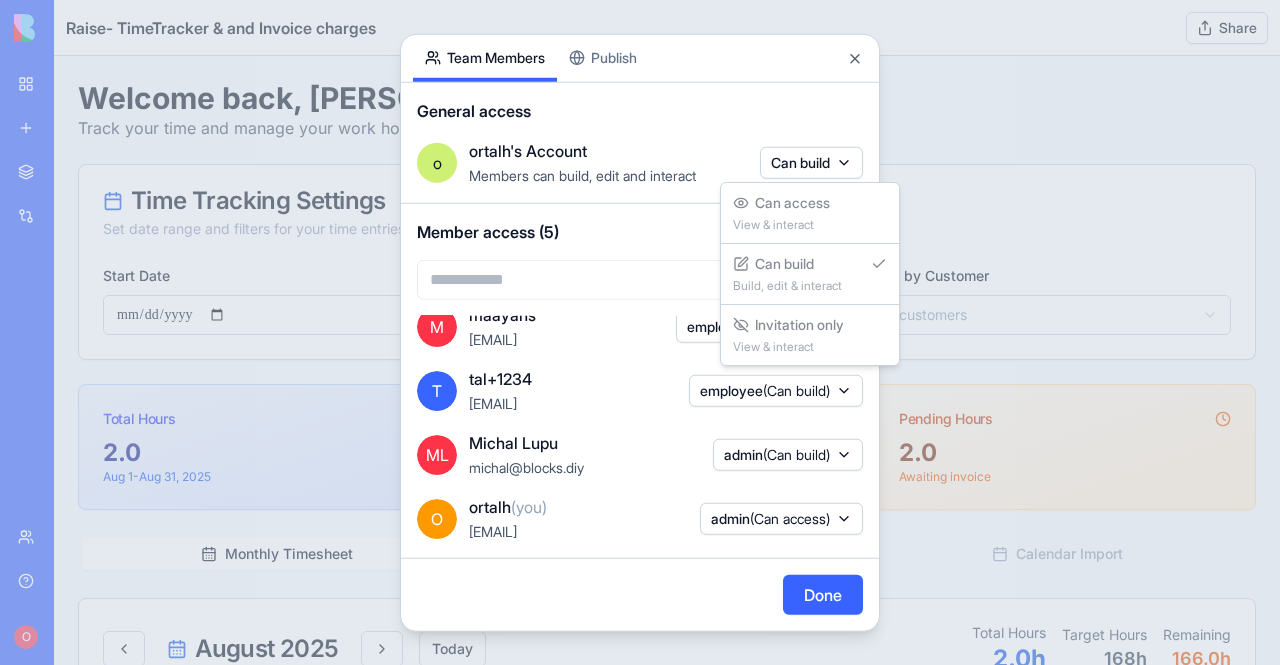 click on "Can access View & interact Can build Build, edit & interact Invitation only View & interact" at bounding box center (810, 274) 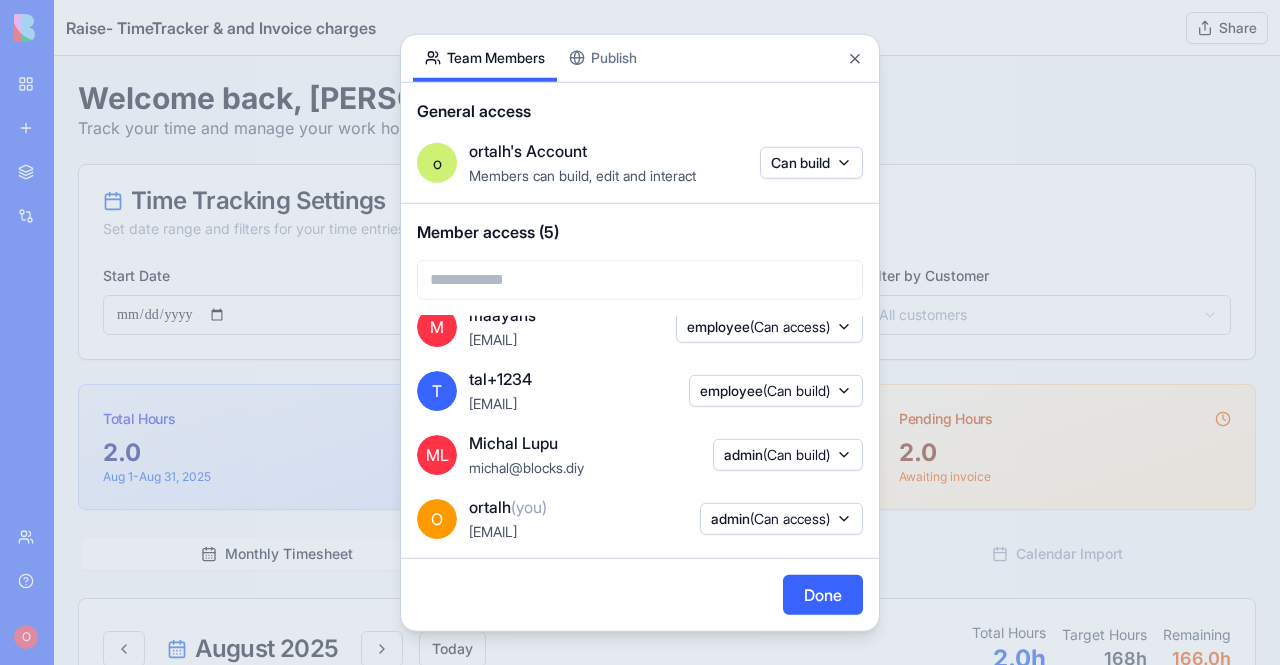 click on "Done" at bounding box center (823, 595) 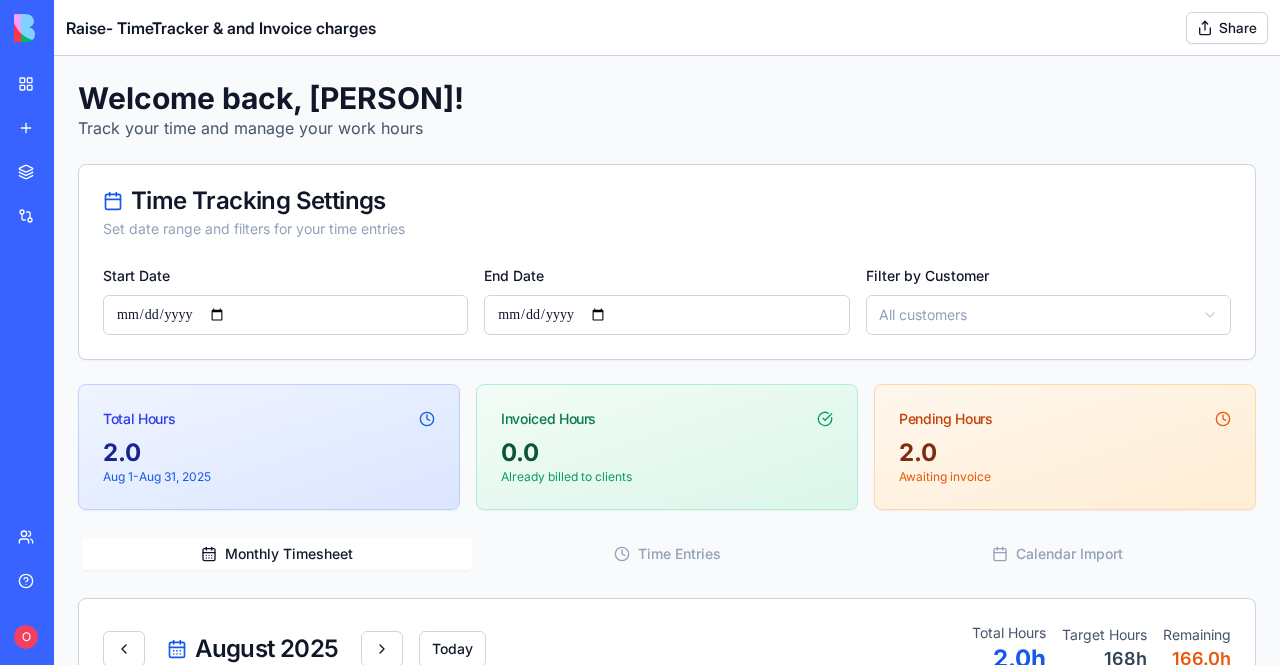 click on "Share" at bounding box center [1227, 28] 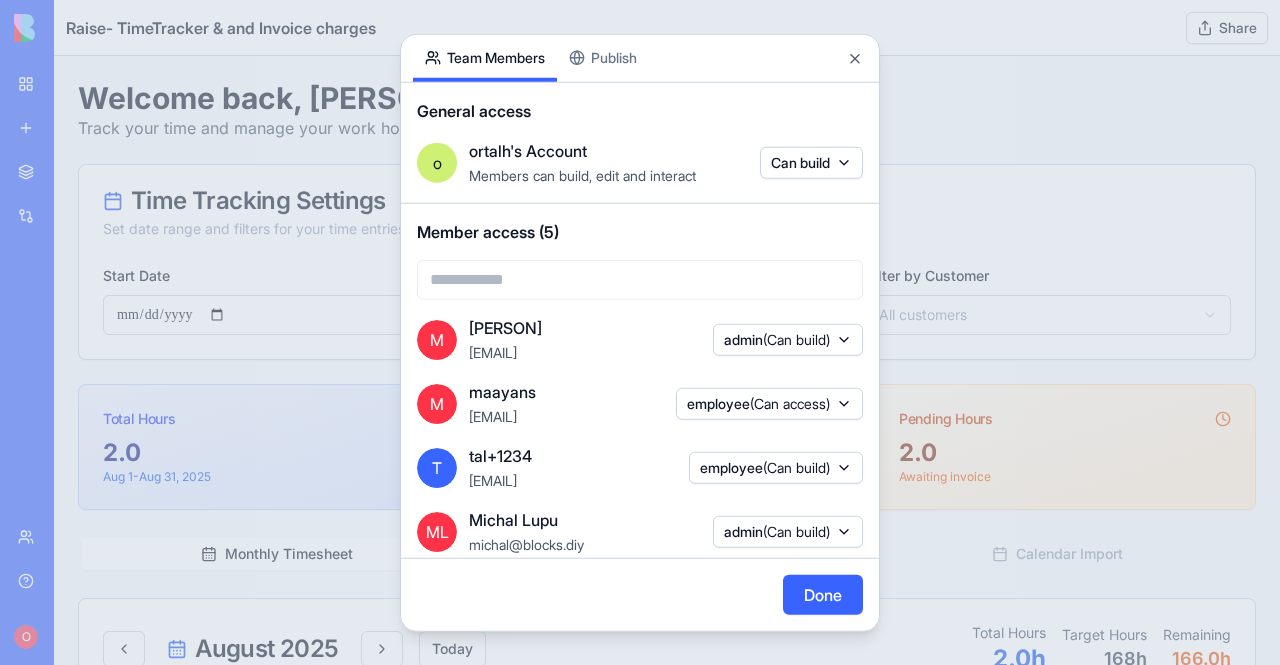 scroll, scrollTop: 100, scrollLeft: 0, axis: vertical 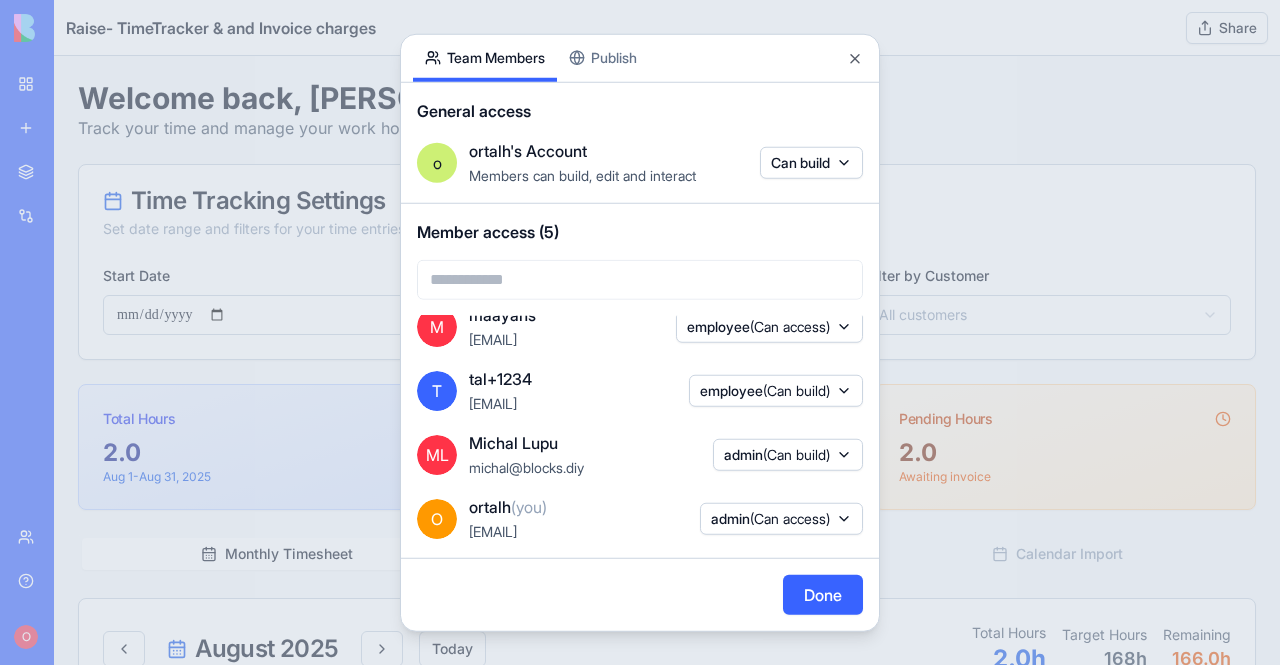 click on "Done" at bounding box center (823, 595) 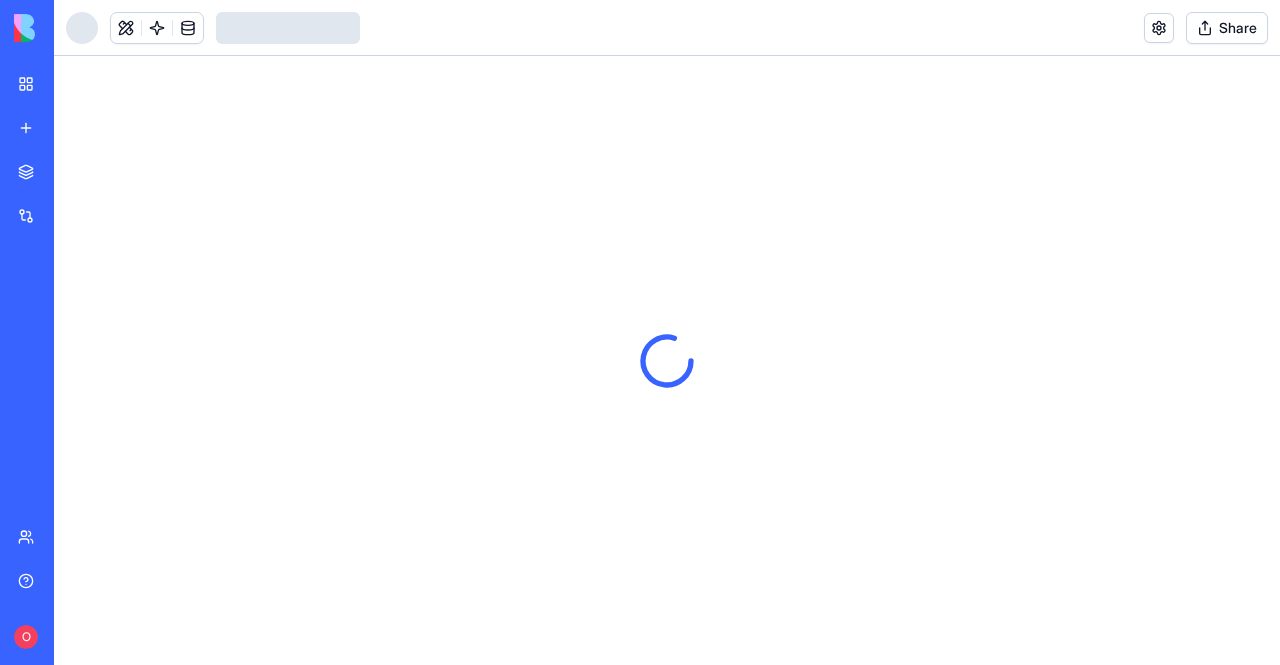 scroll, scrollTop: 0, scrollLeft: 0, axis: both 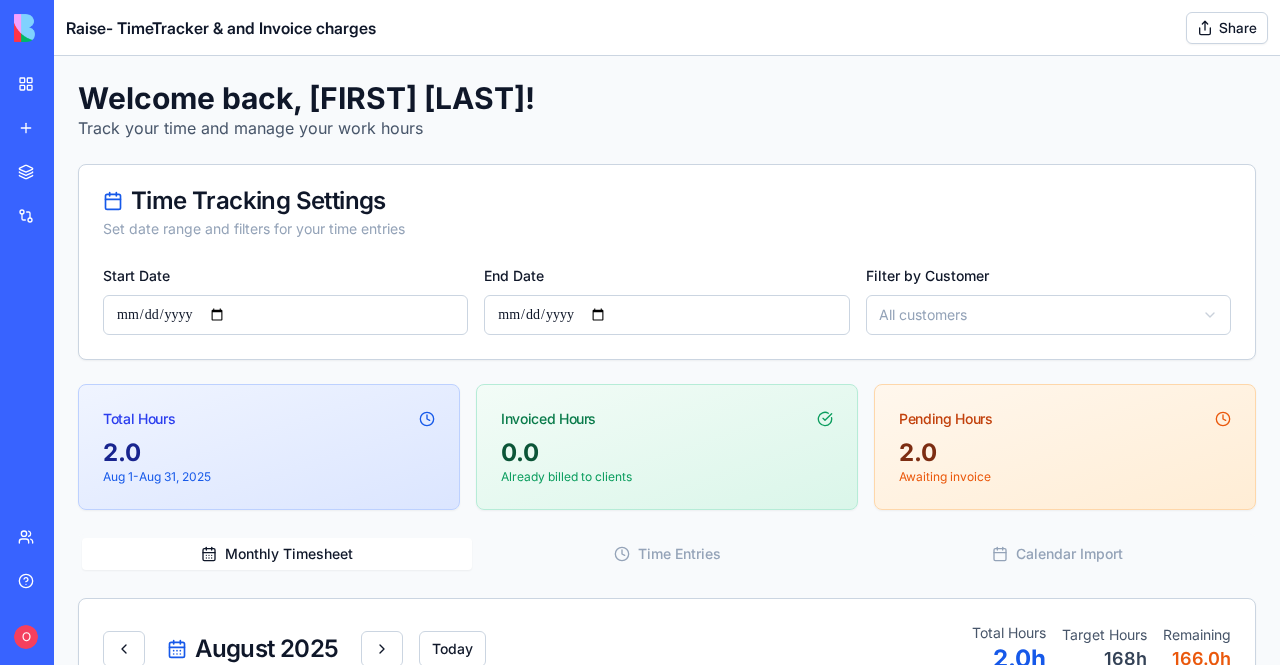click on "Share" at bounding box center (1227, 28) 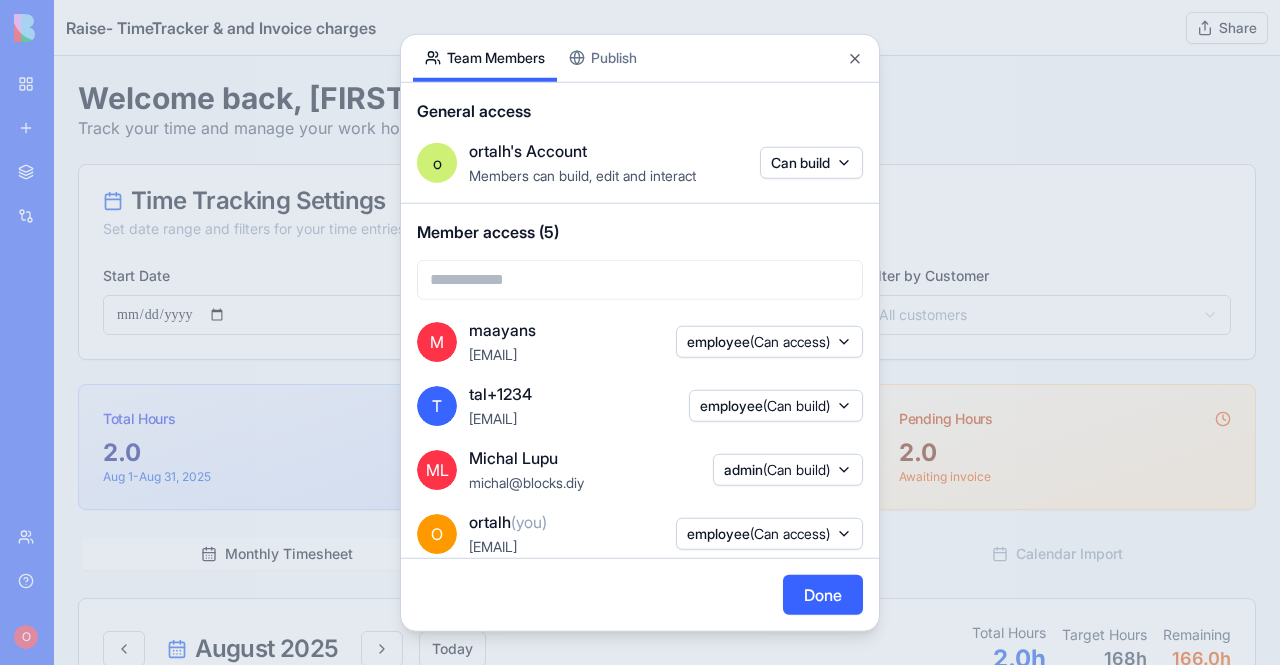 scroll, scrollTop: 100, scrollLeft: 0, axis: vertical 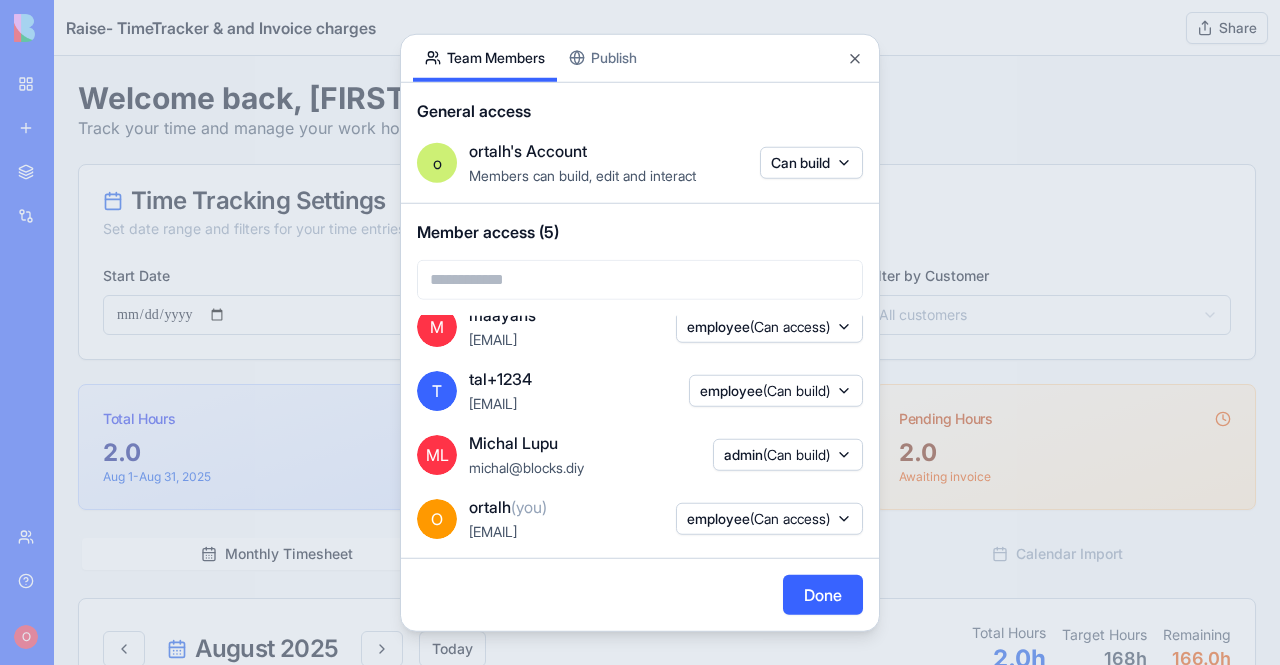 drag, startPoint x: 831, startPoint y: 582, endPoint x: 724, endPoint y: 516, distance: 125.71794 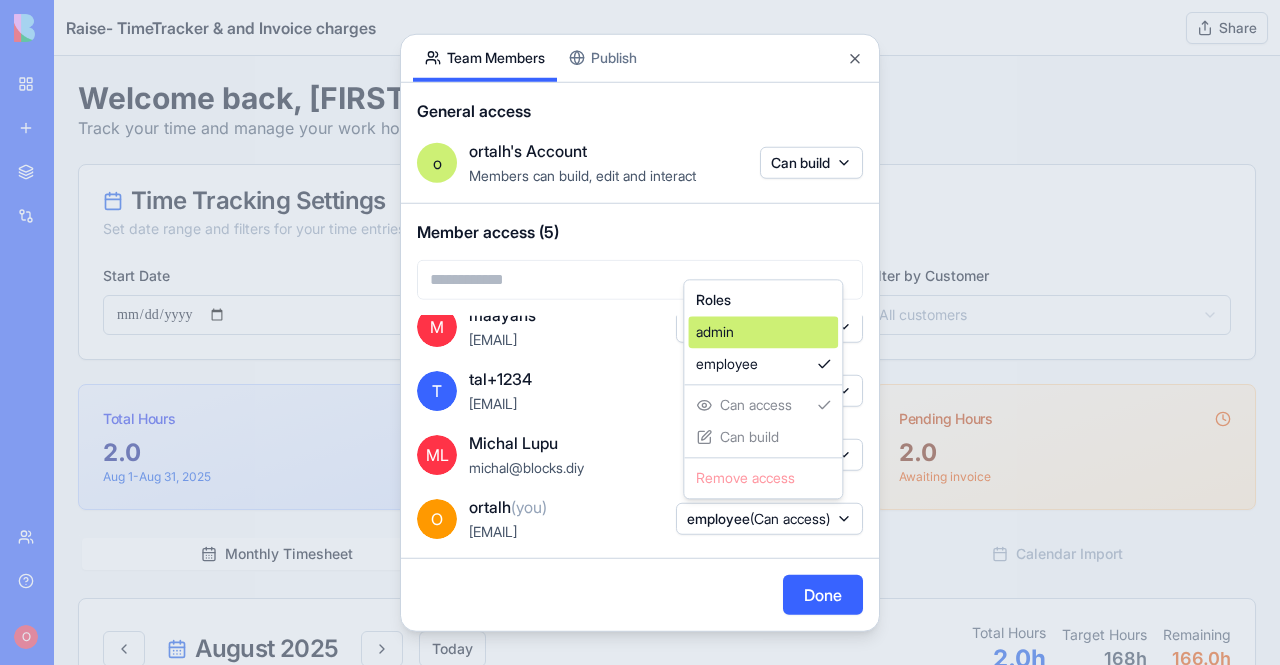 click on "admin" at bounding box center (763, 332) 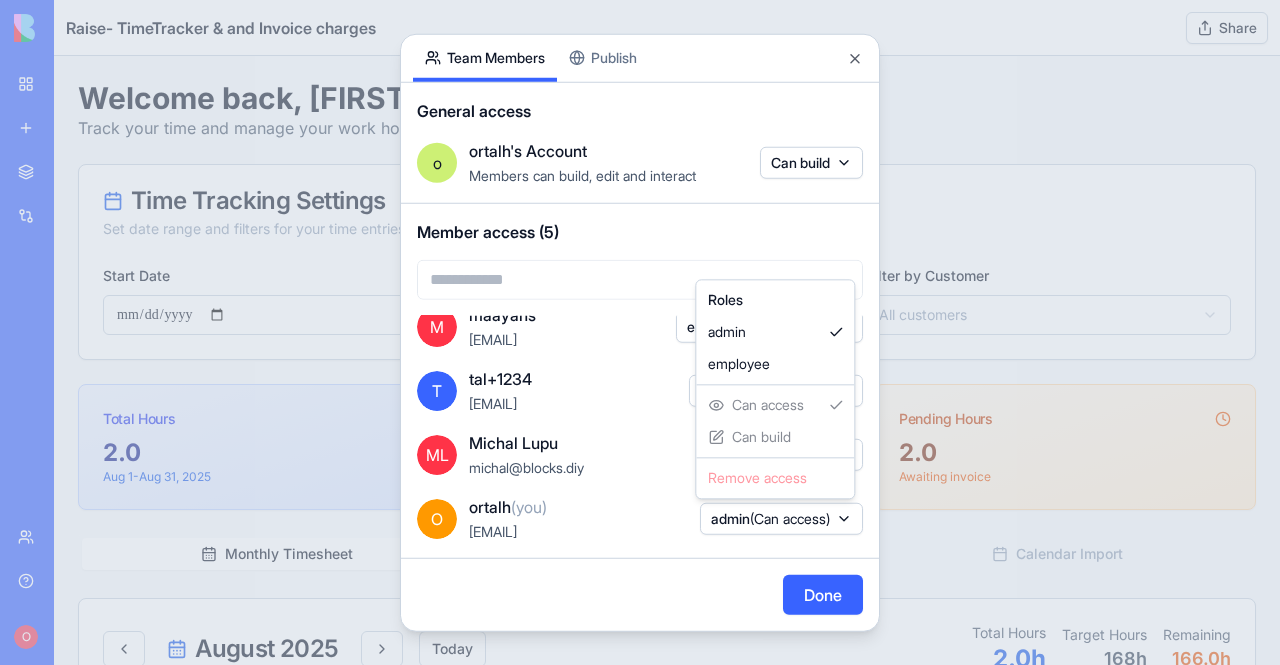 click at bounding box center (640, 332) 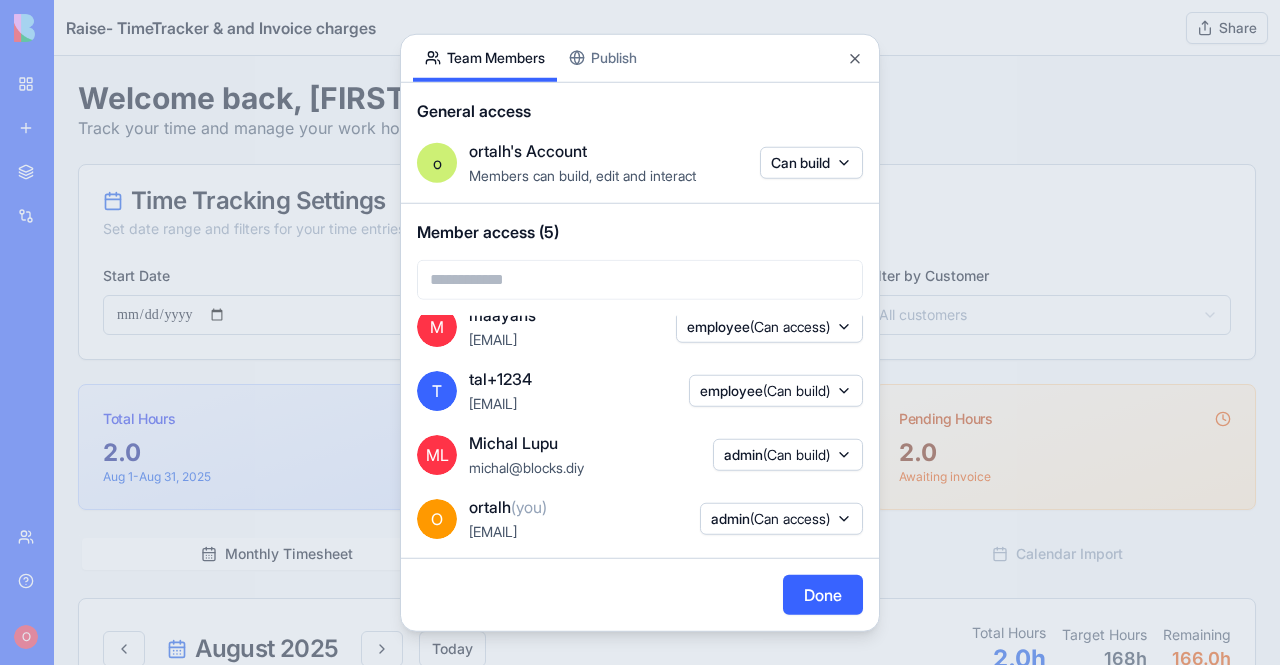 click on "Done" at bounding box center [823, 595] 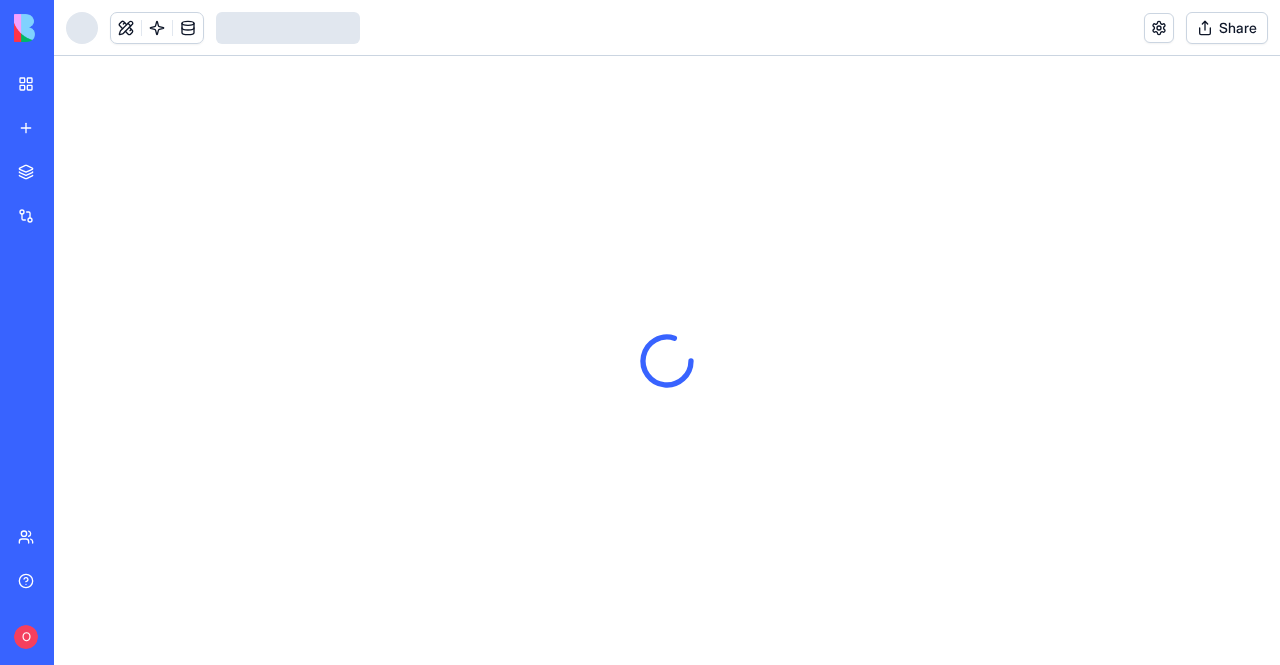 scroll, scrollTop: 0, scrollLeft: 0, axis: both 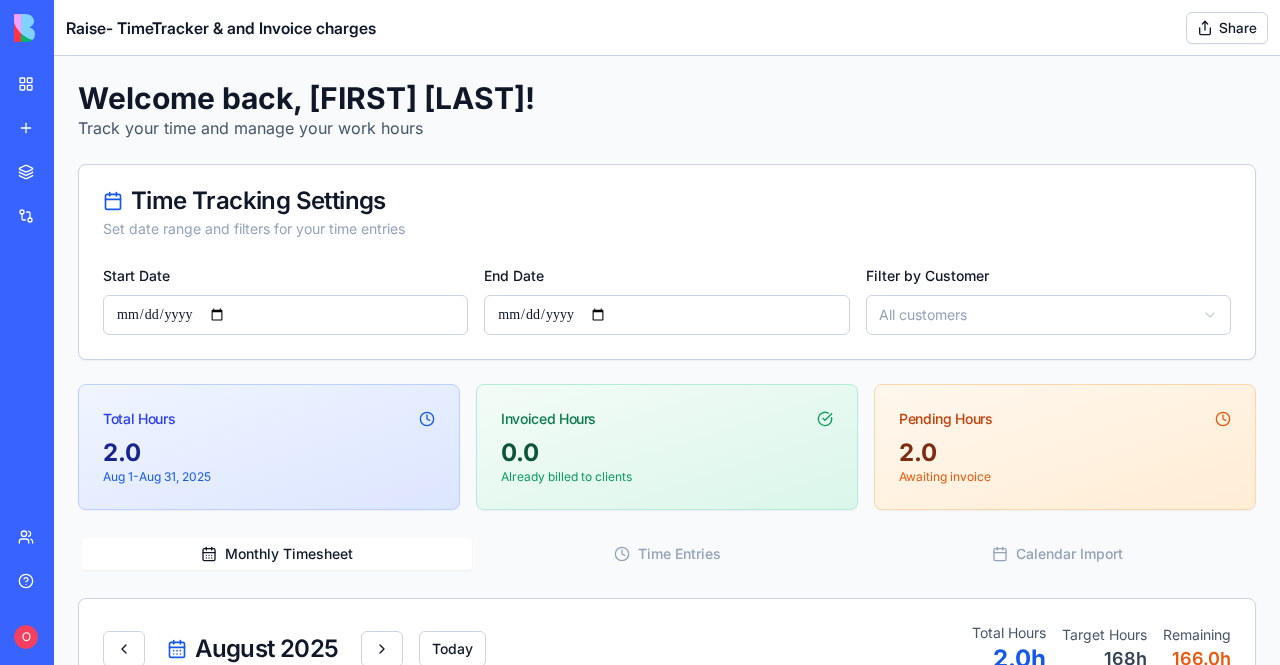 click on "Share" at bounding box center [1227, 28] 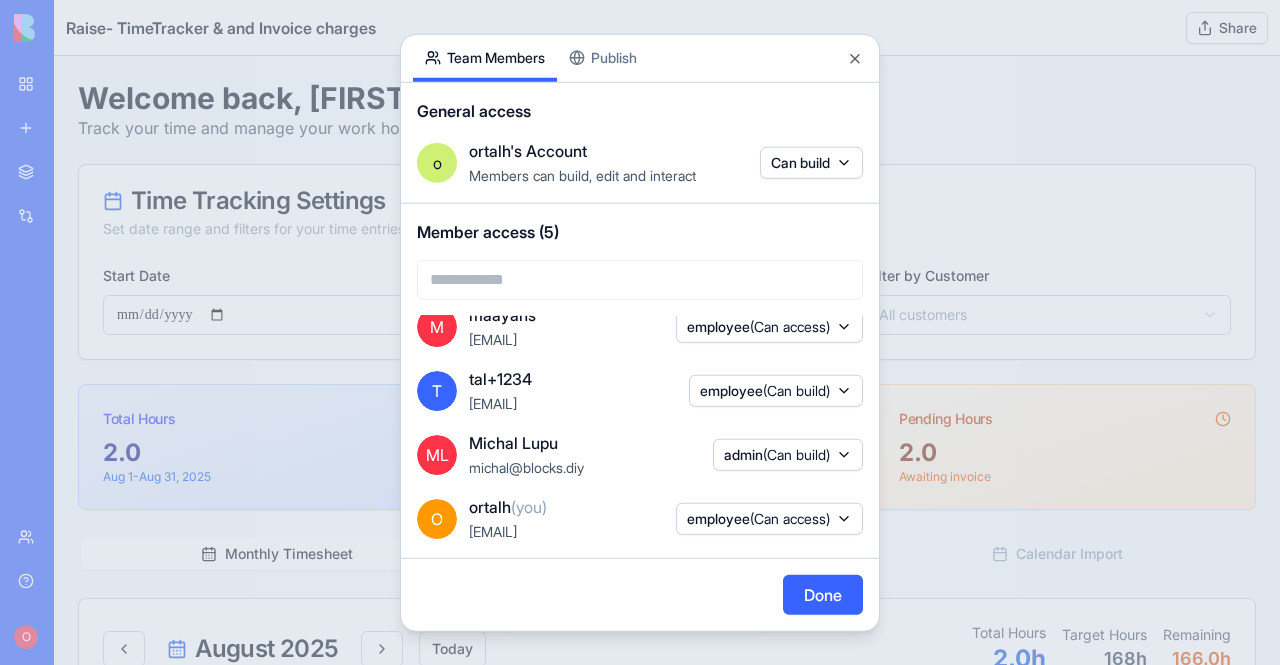 scroll, scrollTop: 100, scrollLeft: 0, axis: vertical 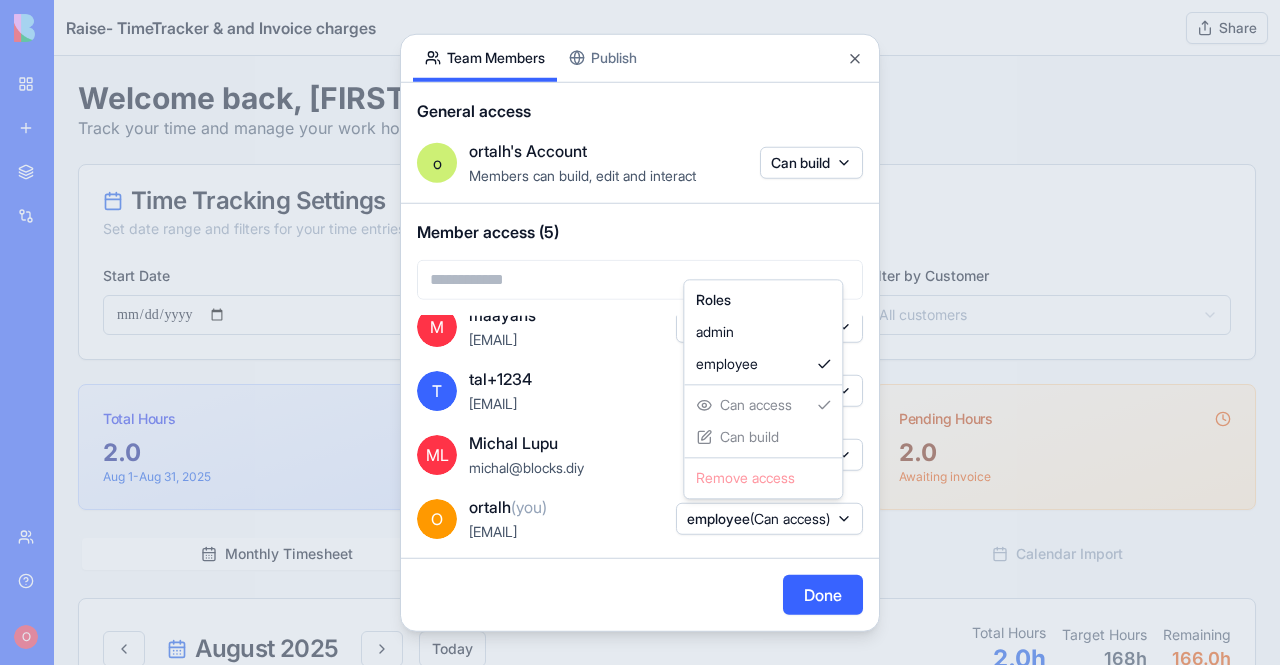 click at bounding box center (640, 332) 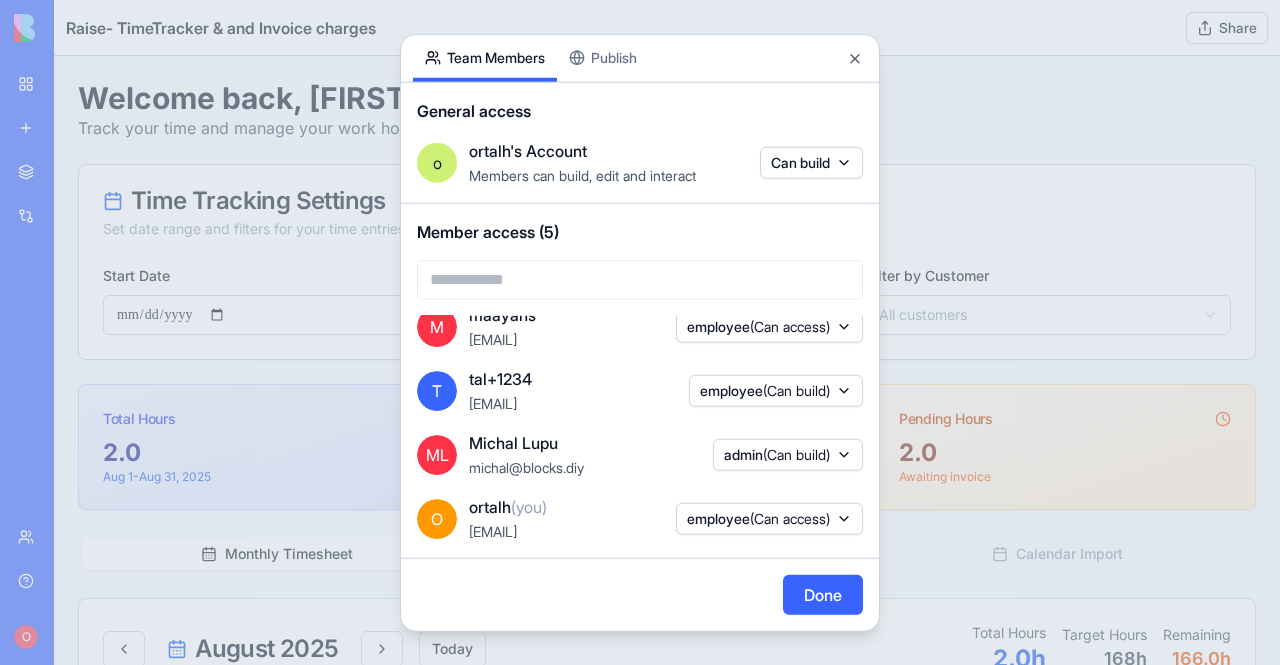 click on "(Can access)" at bounding box center (790, 517) 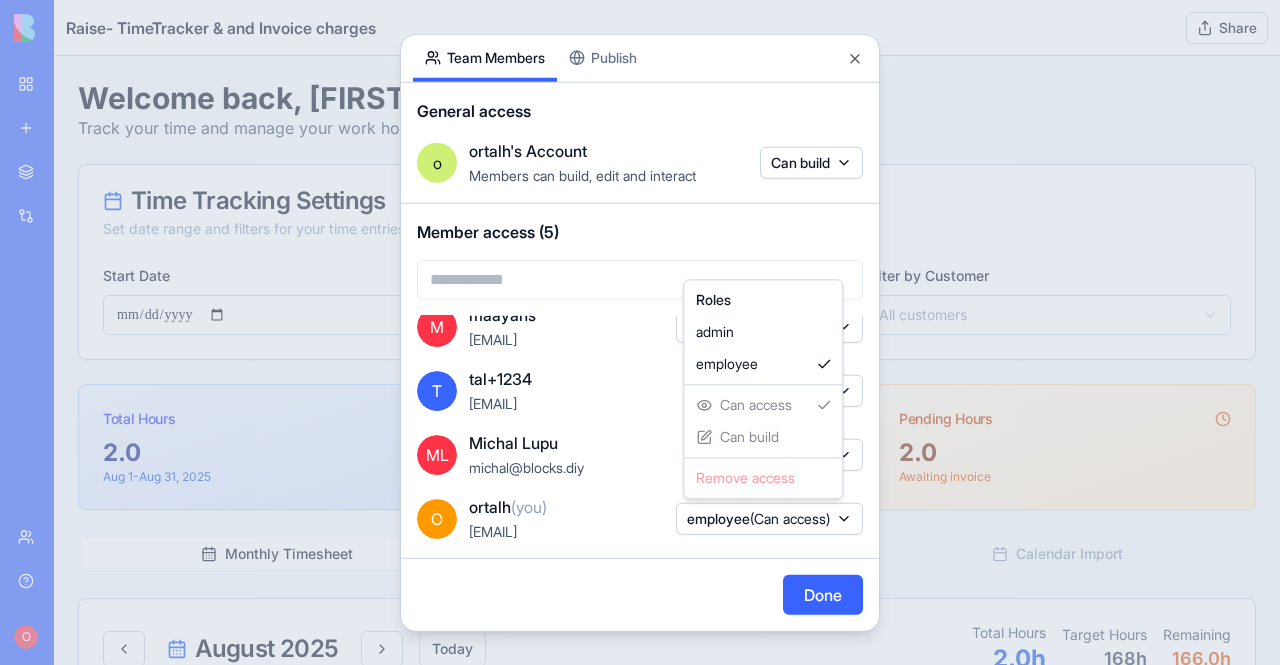drag, startPoint x: 909, startPoint y: 385, endPoint x: 854, endPoint y: 353, distance: 63.631752 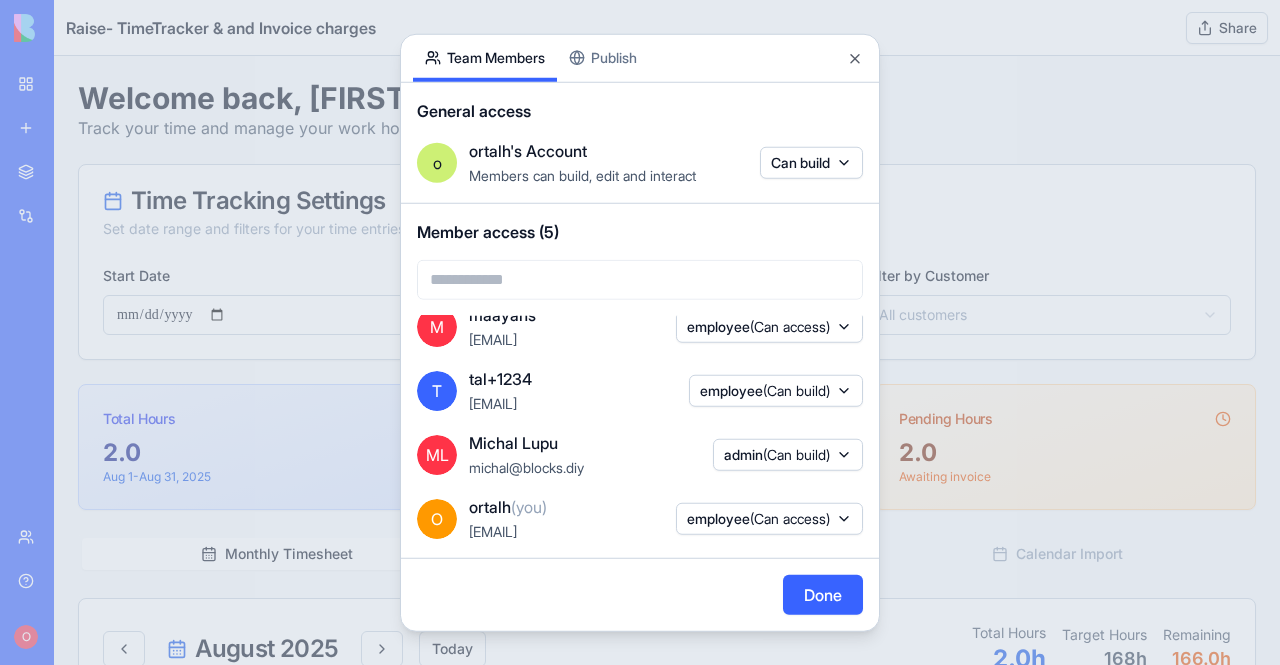 type 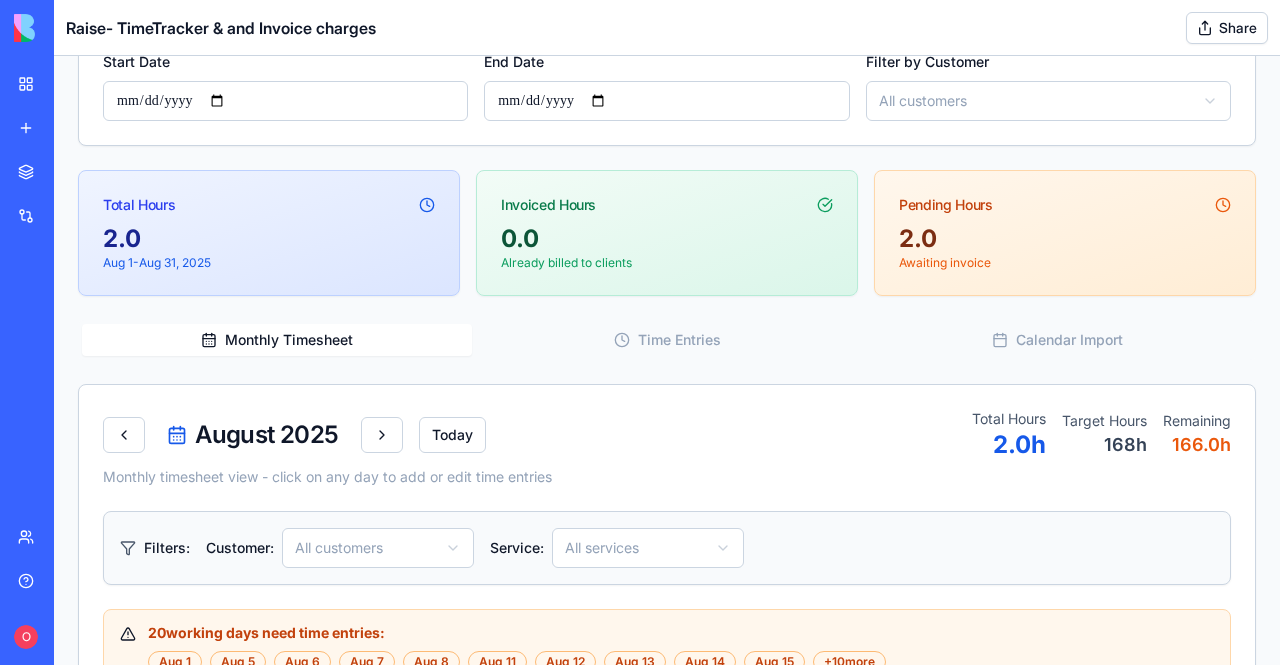 scroll, scrollTop: 400, scrollLeft: 0, axis: vertical 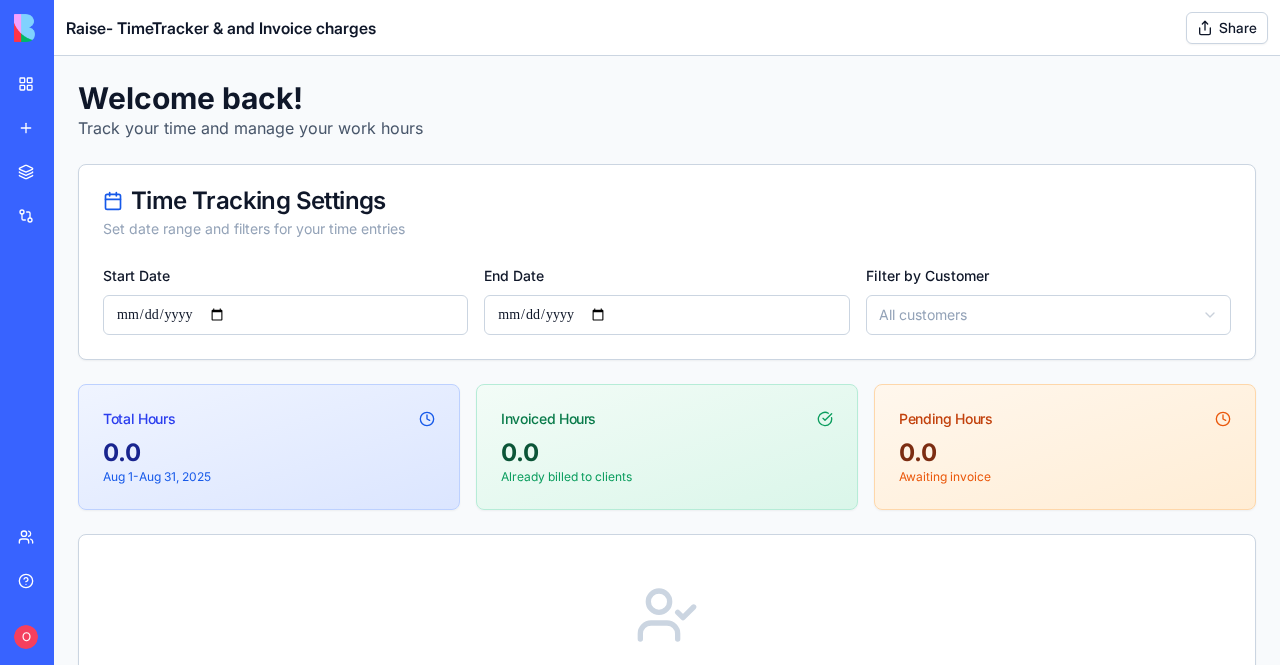click at bounding box center [667, 360] 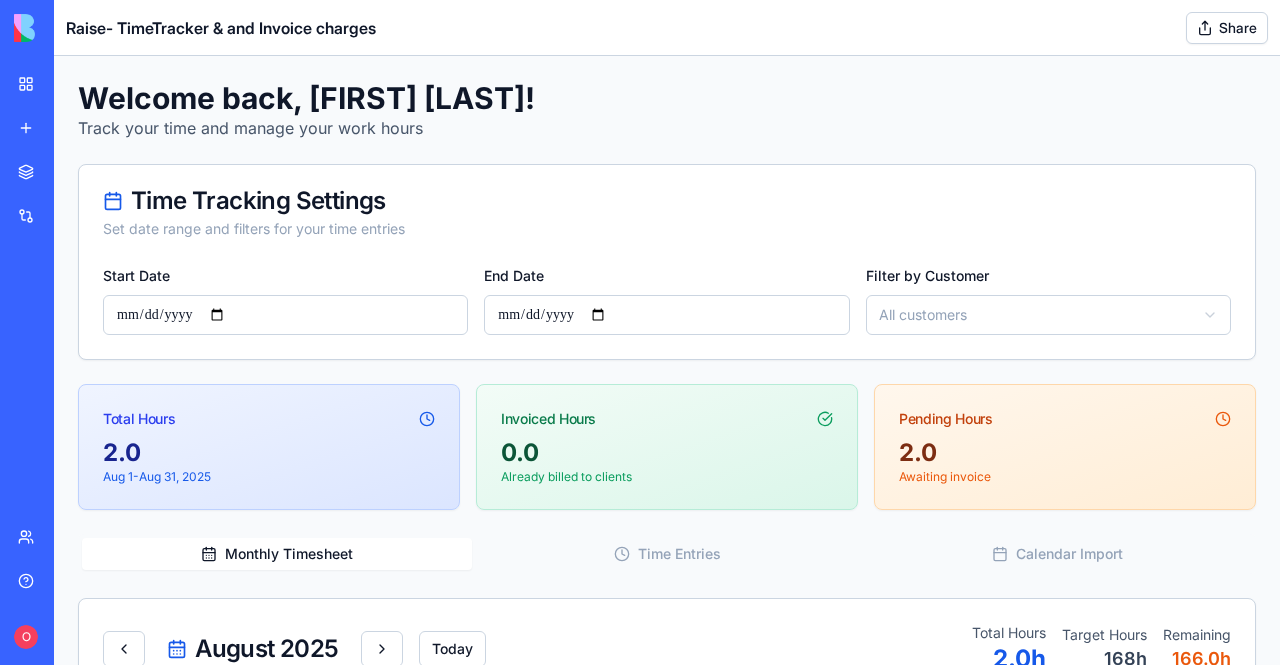 click at bounding box center [76, 28] 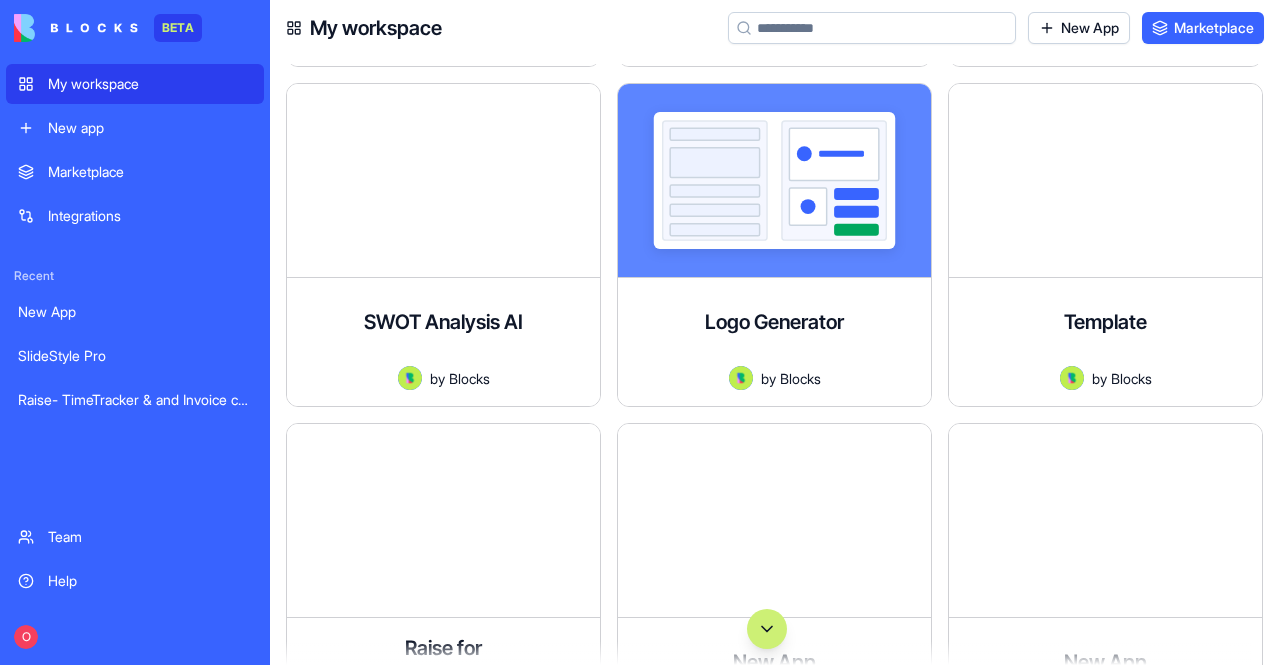 scroll, scrollTop: 1400, scrollLeft: 0, axis: vertical 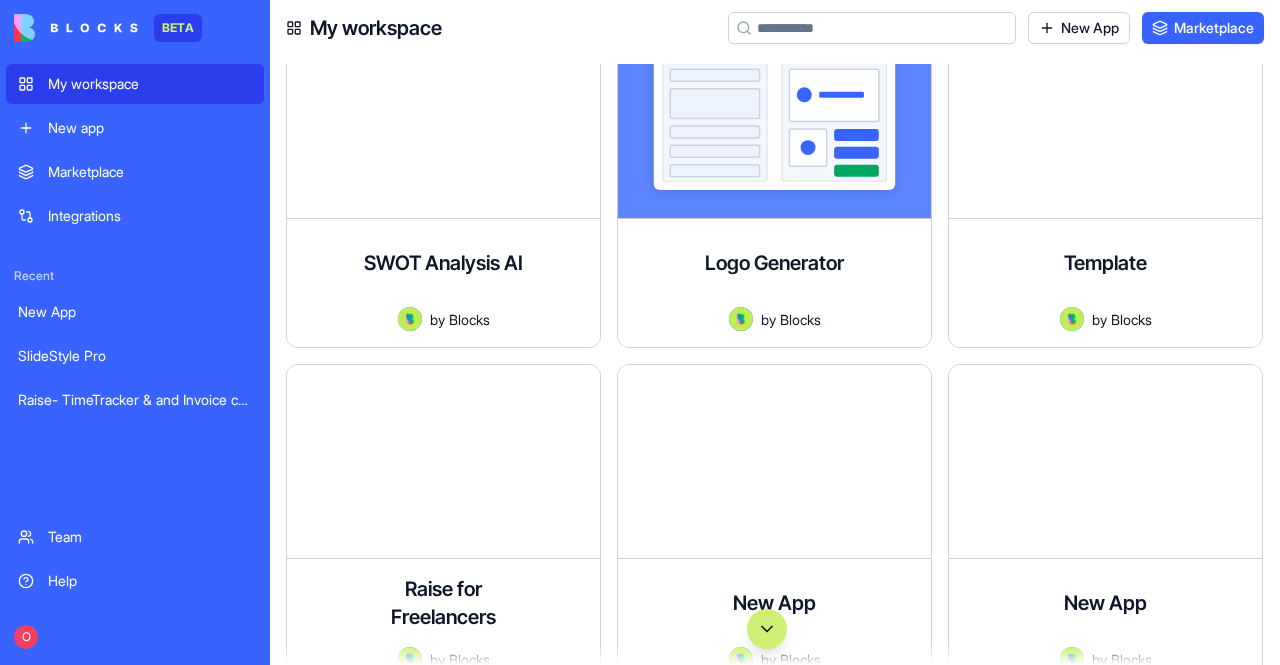 click at bounding box center [767, 629] 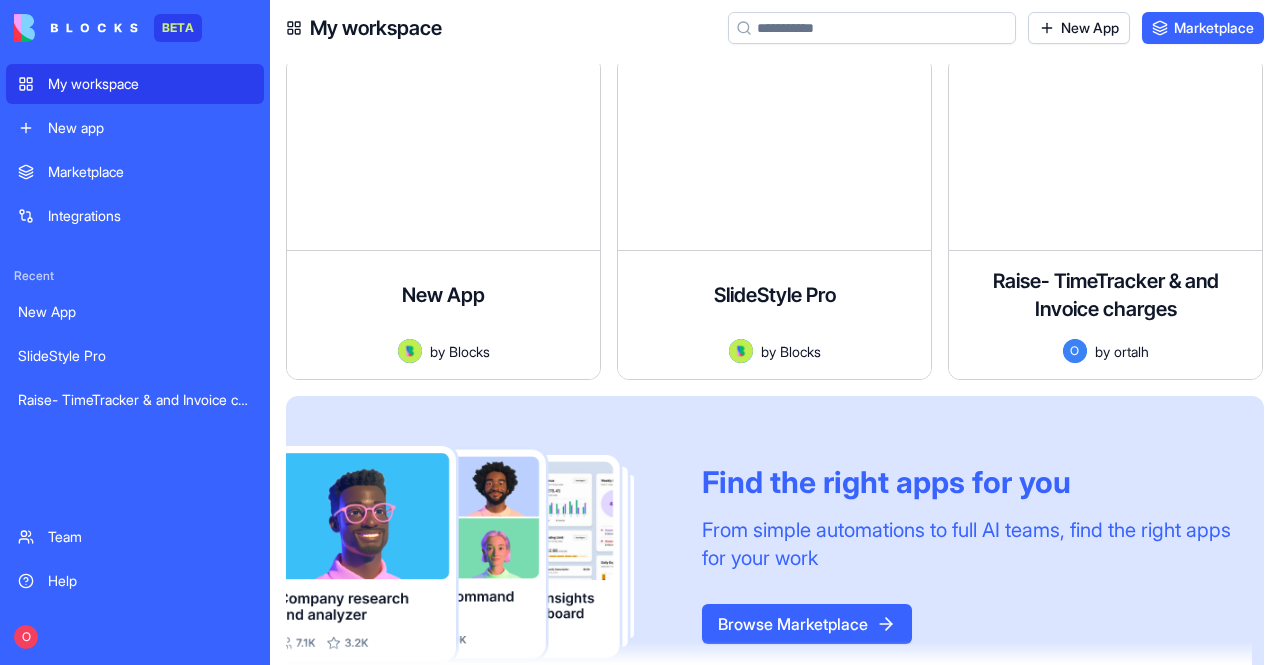 scroll, scrollTop: 2018, scrollLeft: 0, axis: vertical 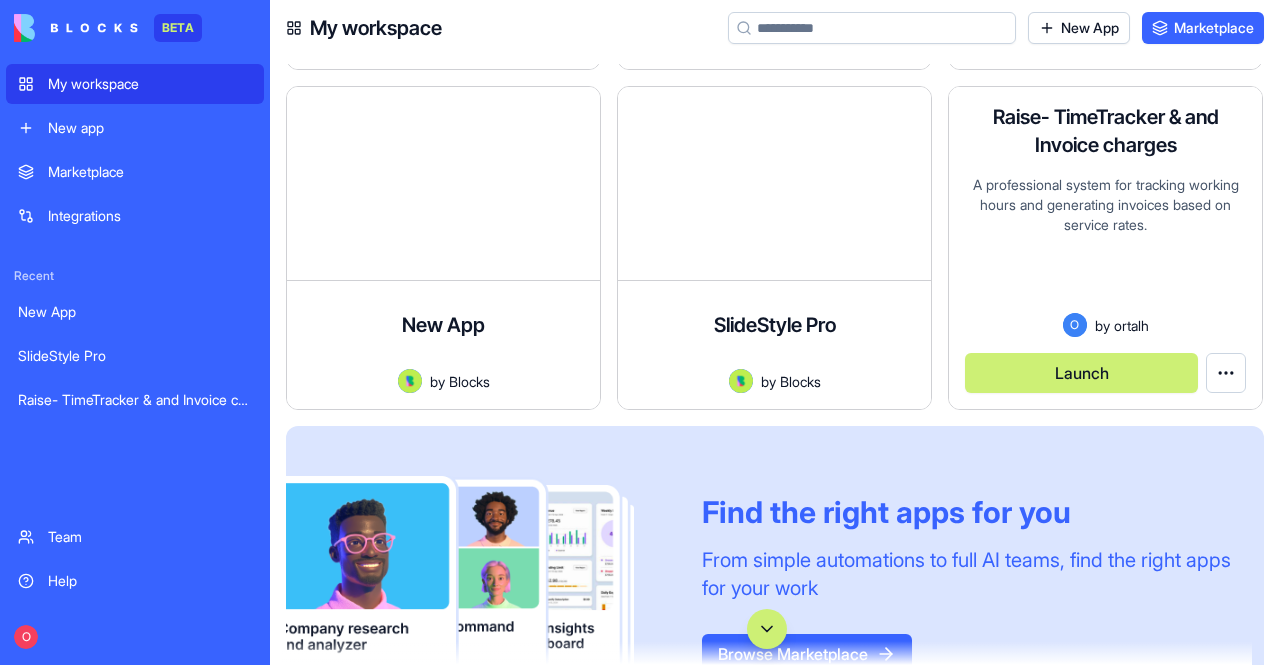 click on "A professional system for tracking working hours and generating invoices based on service rates." at bounding box center [1105, 244] 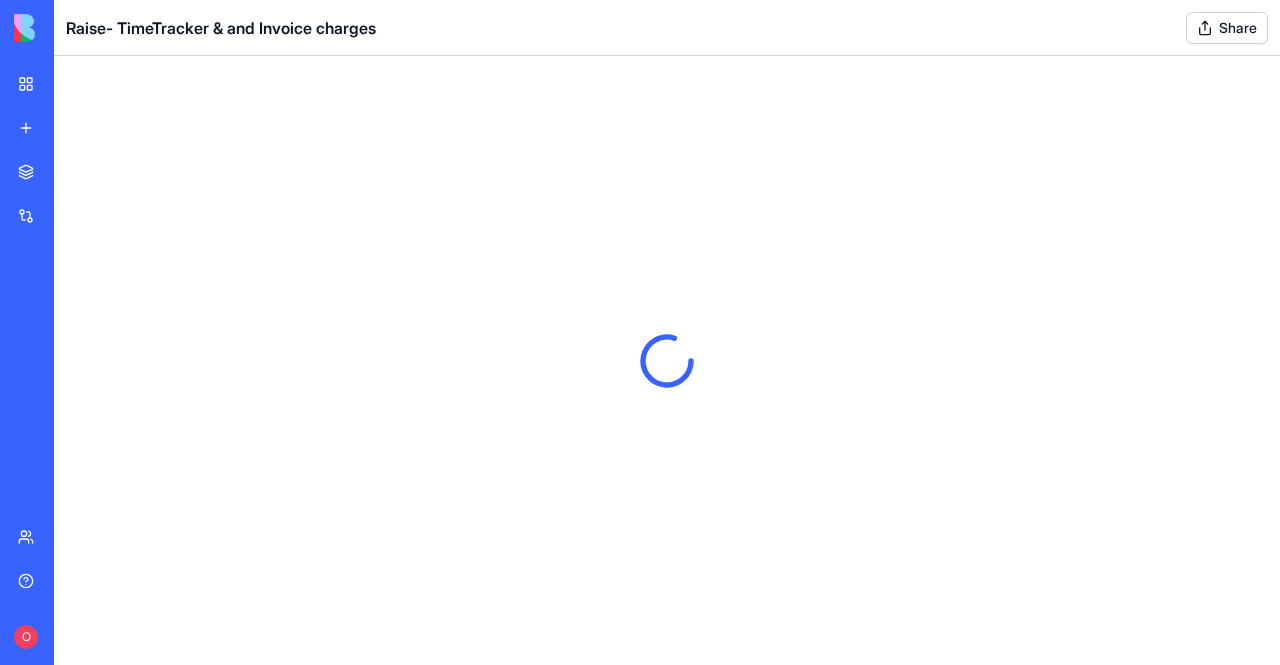 scroll, scrollTop: 0, scrollLeft: 0, axis: both 